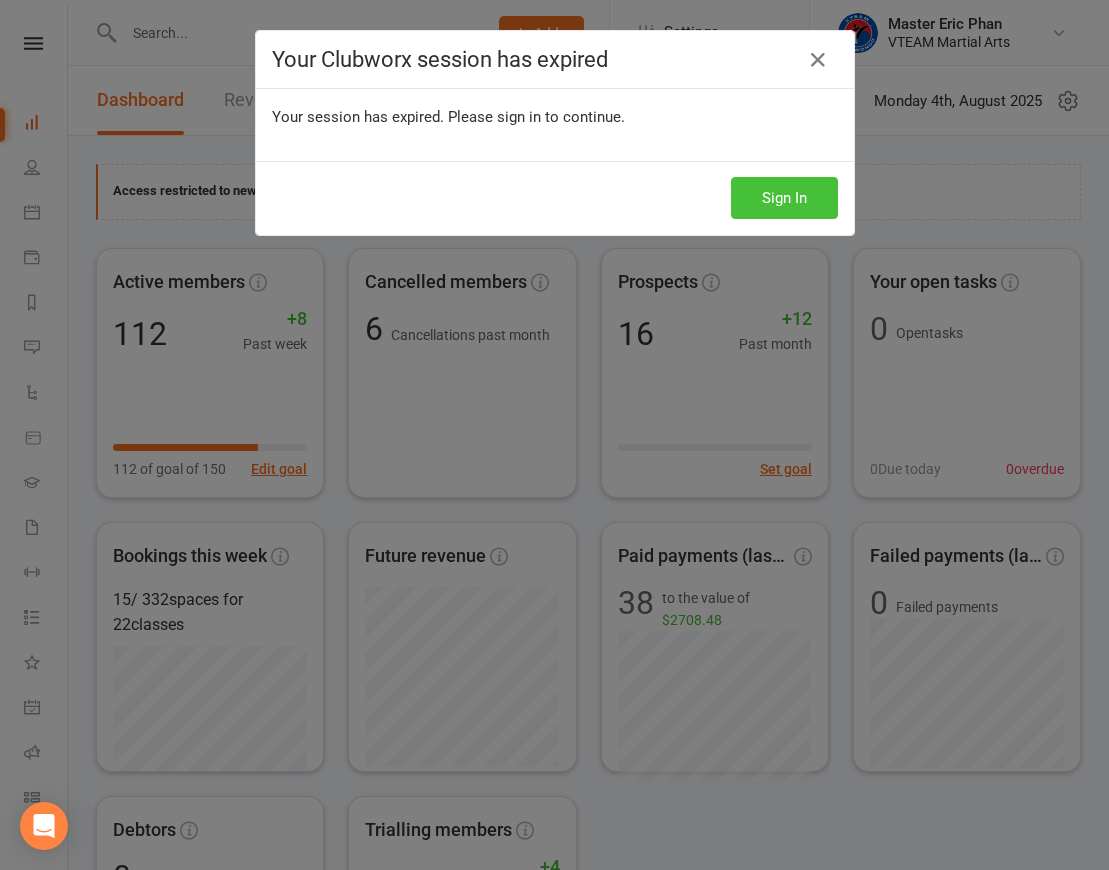 scroll, scrollTop: 636, scrollLeft: 0, axis: vertical 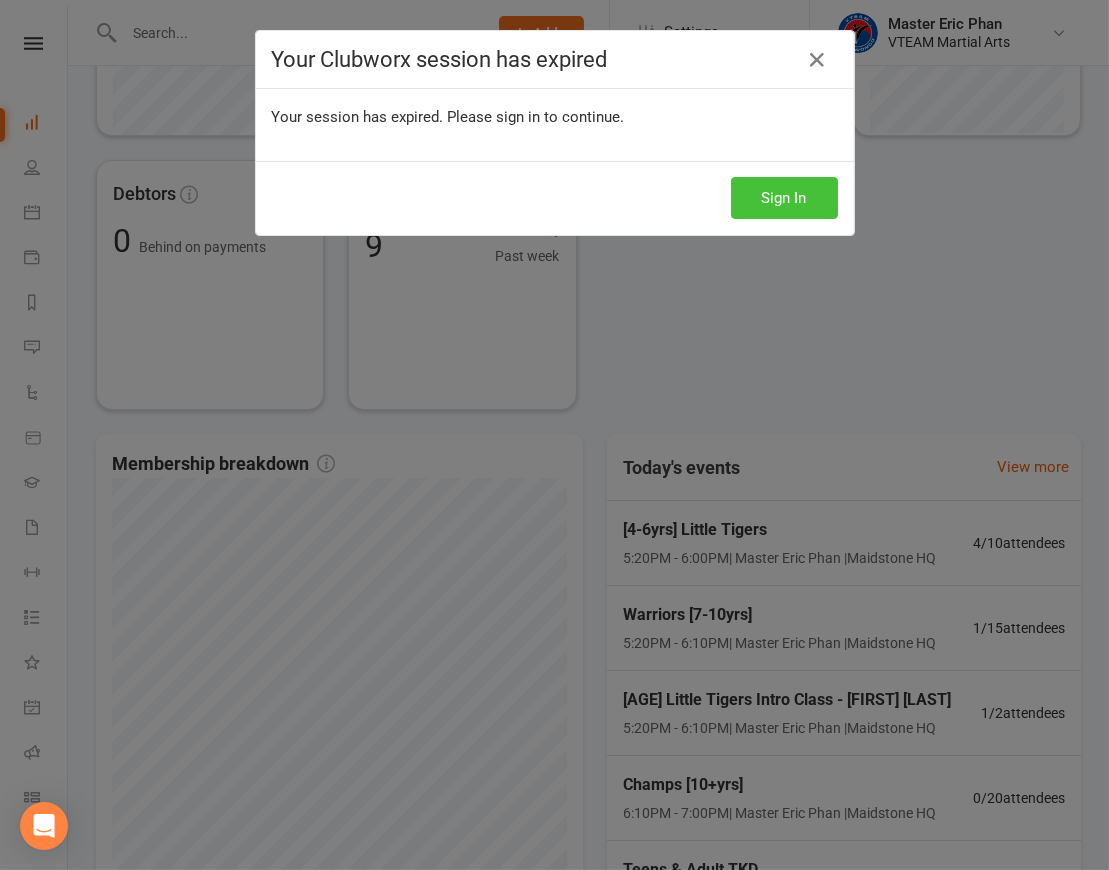 click on "Sign In" at bounding box center (784, 198) 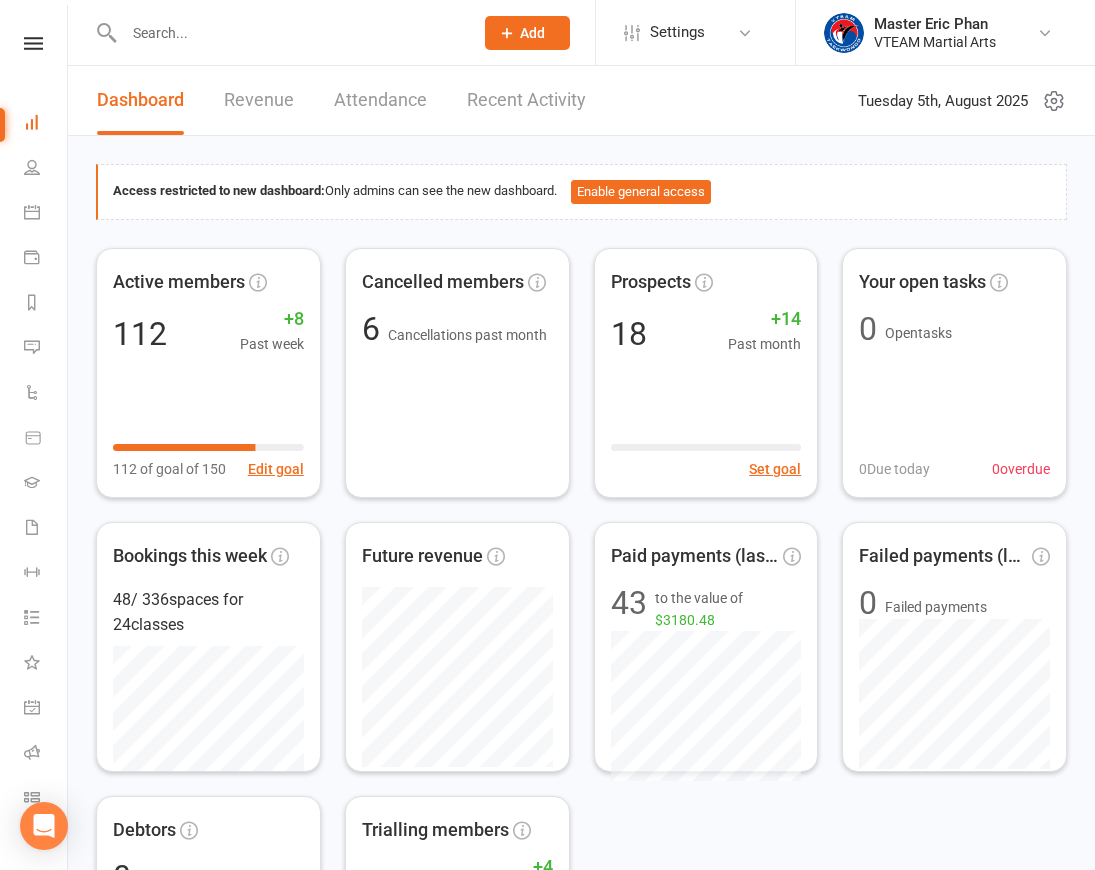 scroll, scrollTop: 0, scrollLeft: 0, axis: both 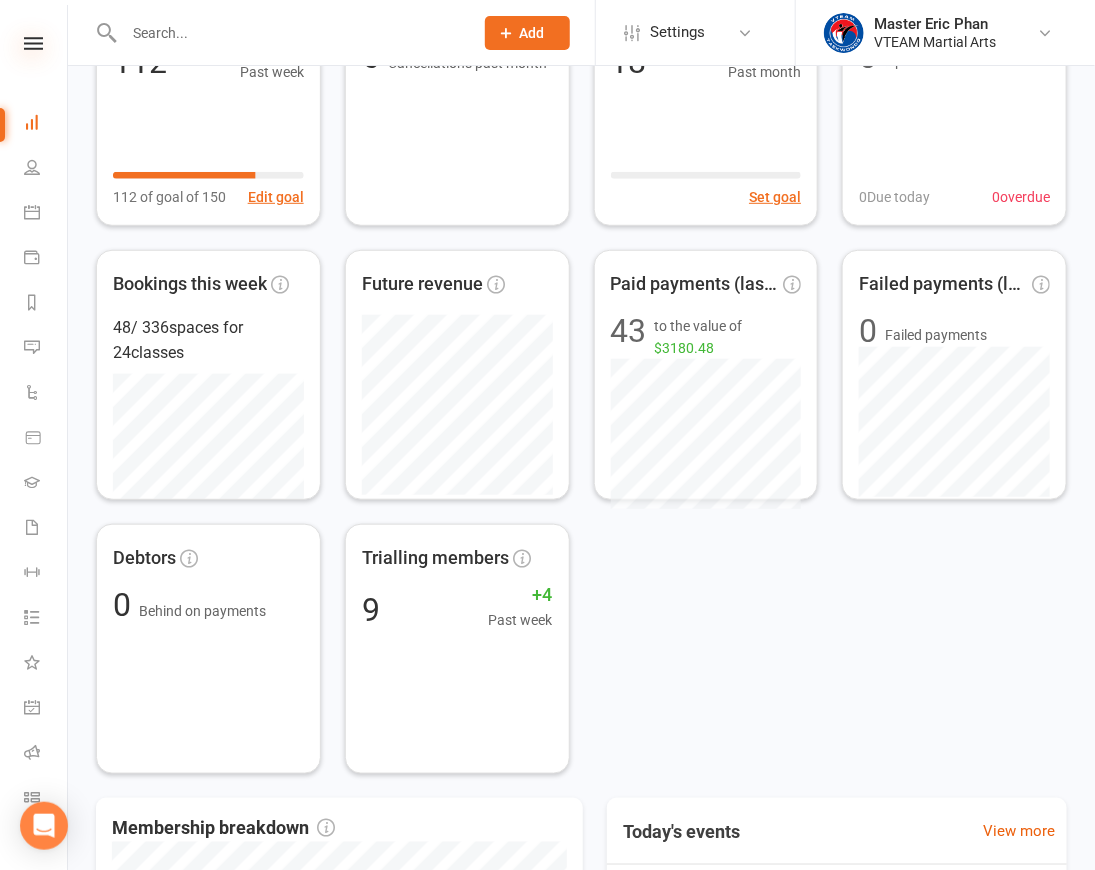 click at bounding box center (33, 43) 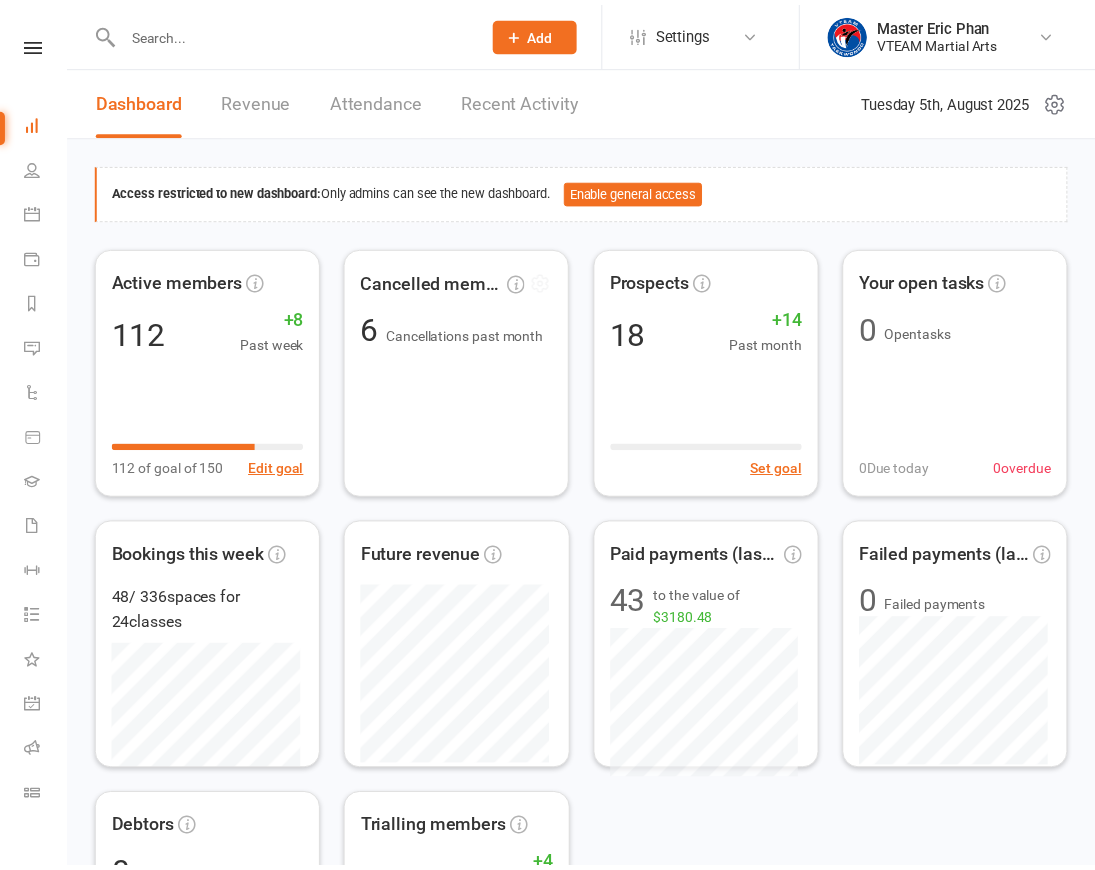 scroll, scrollTop: 0, scrollLeft: 0, axis: both 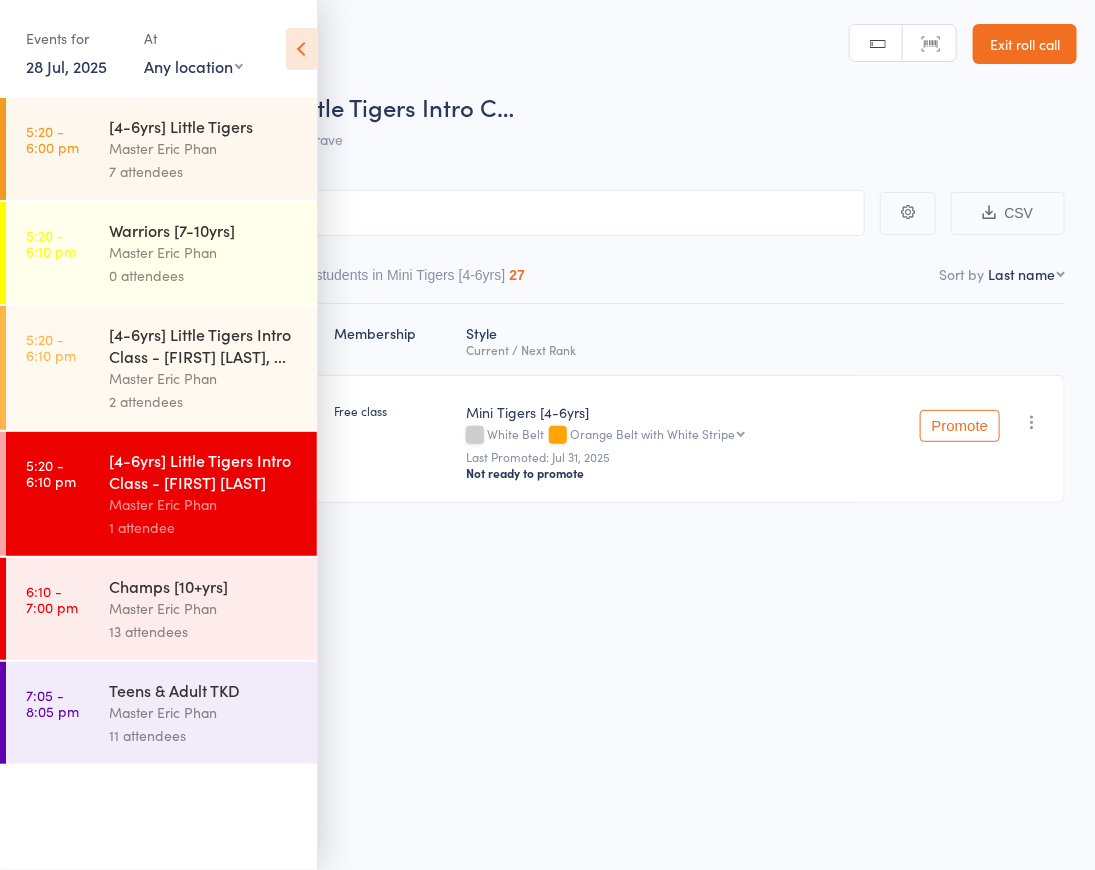 click on "28 Jul, 2025" at bounding box center (66, 66) 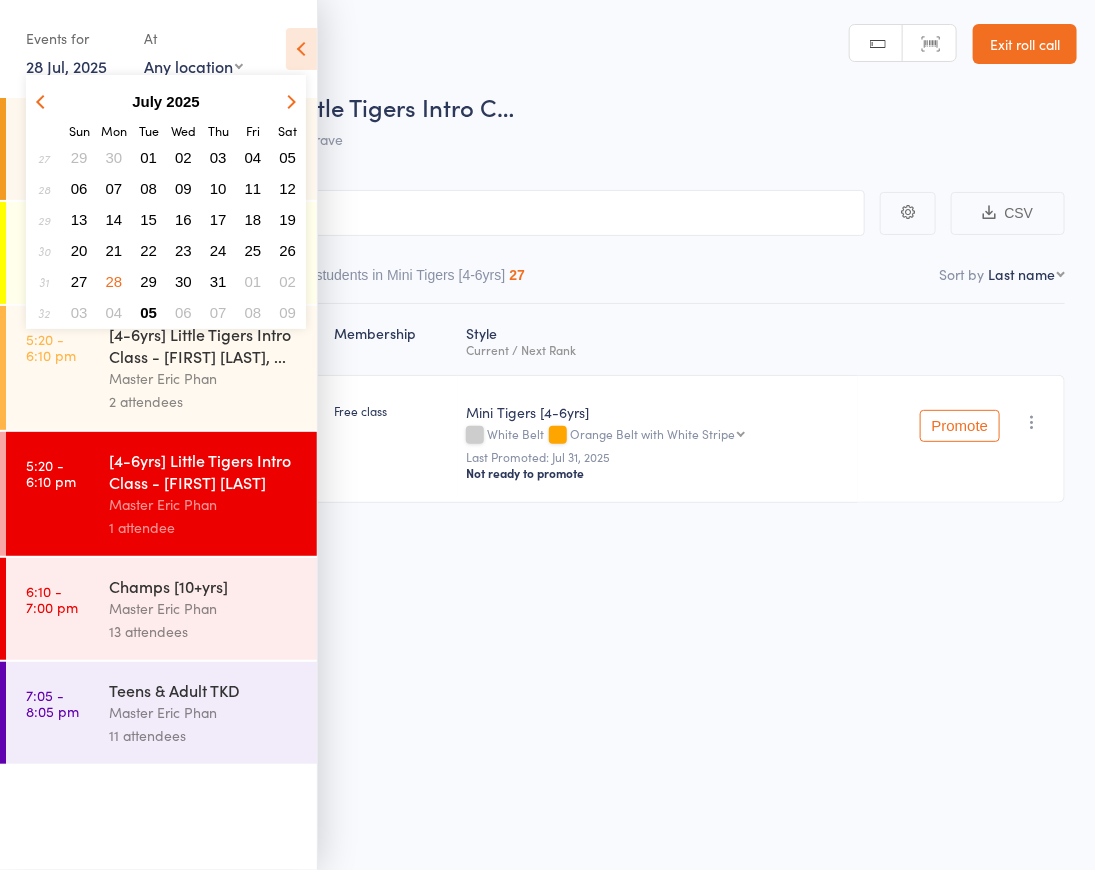 click on "05" at bounding box center [148, 312] 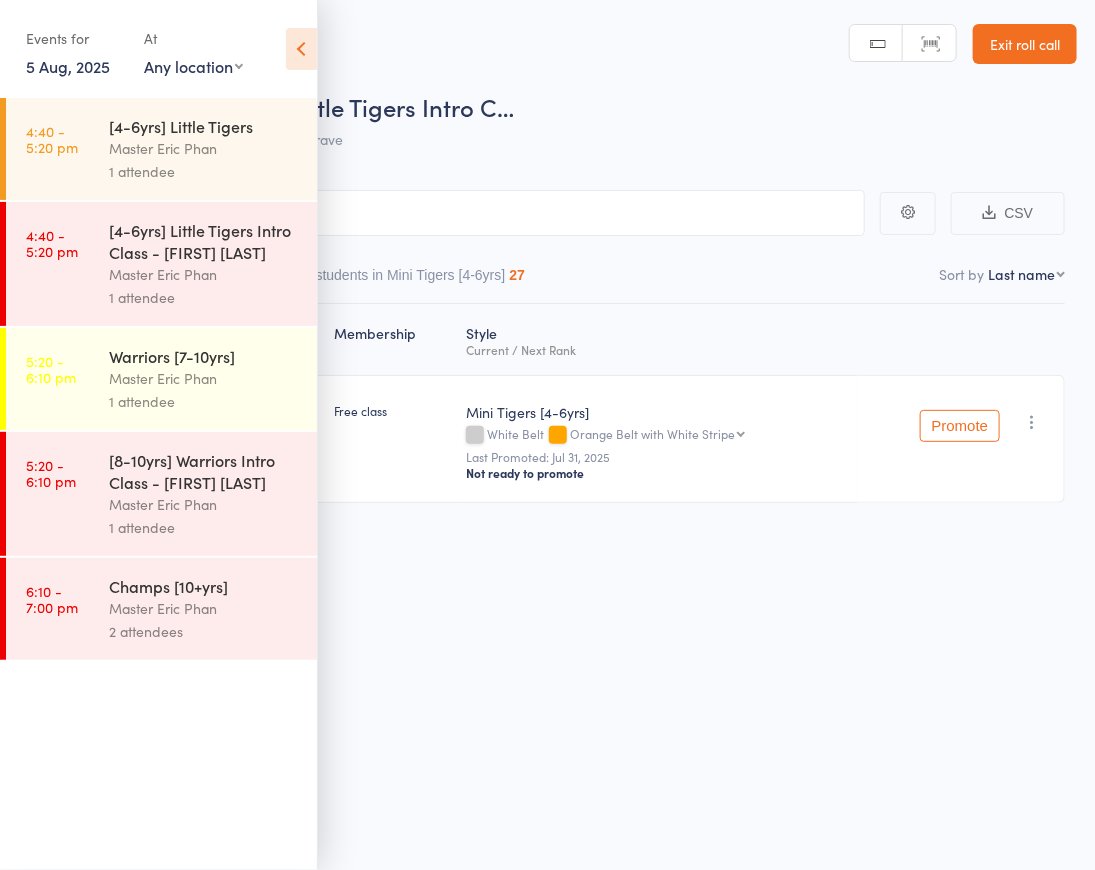 click on "[4-6yrs] Little Tigers" at bounding box center (204, 126) 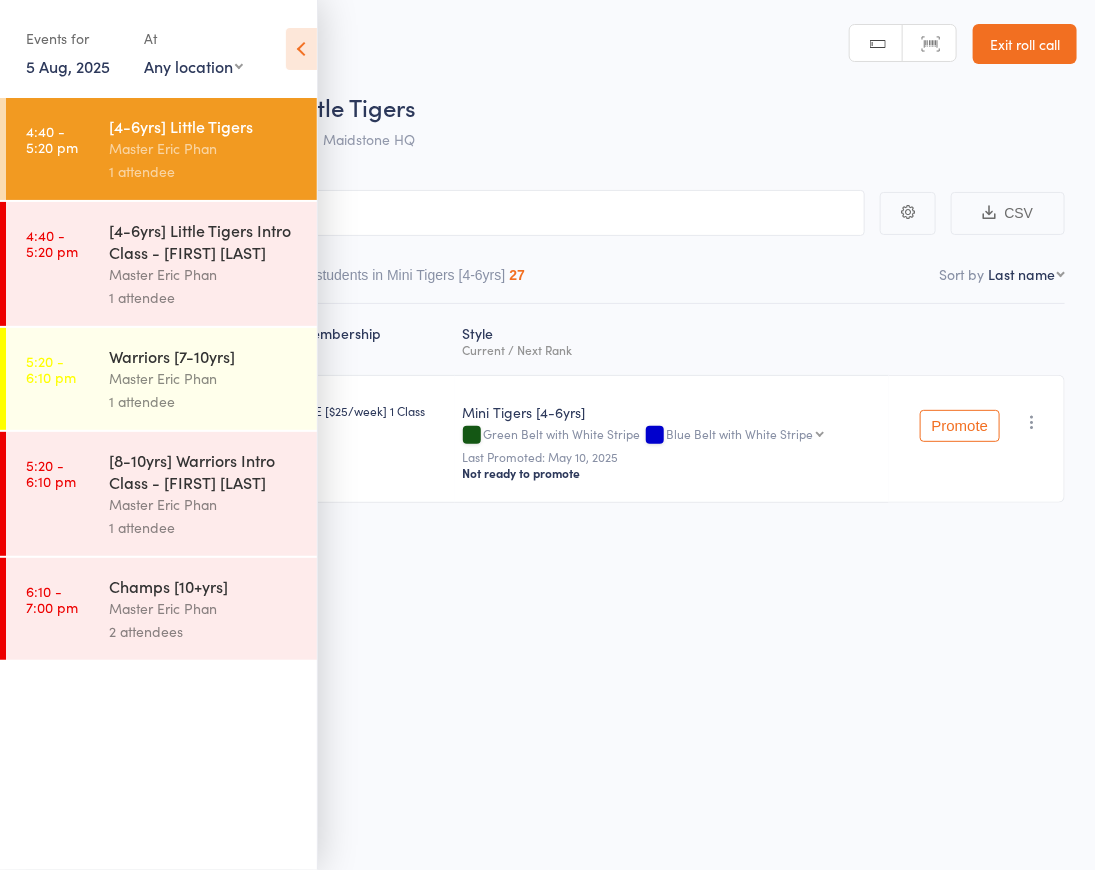 click at bounding box center [301, 49] 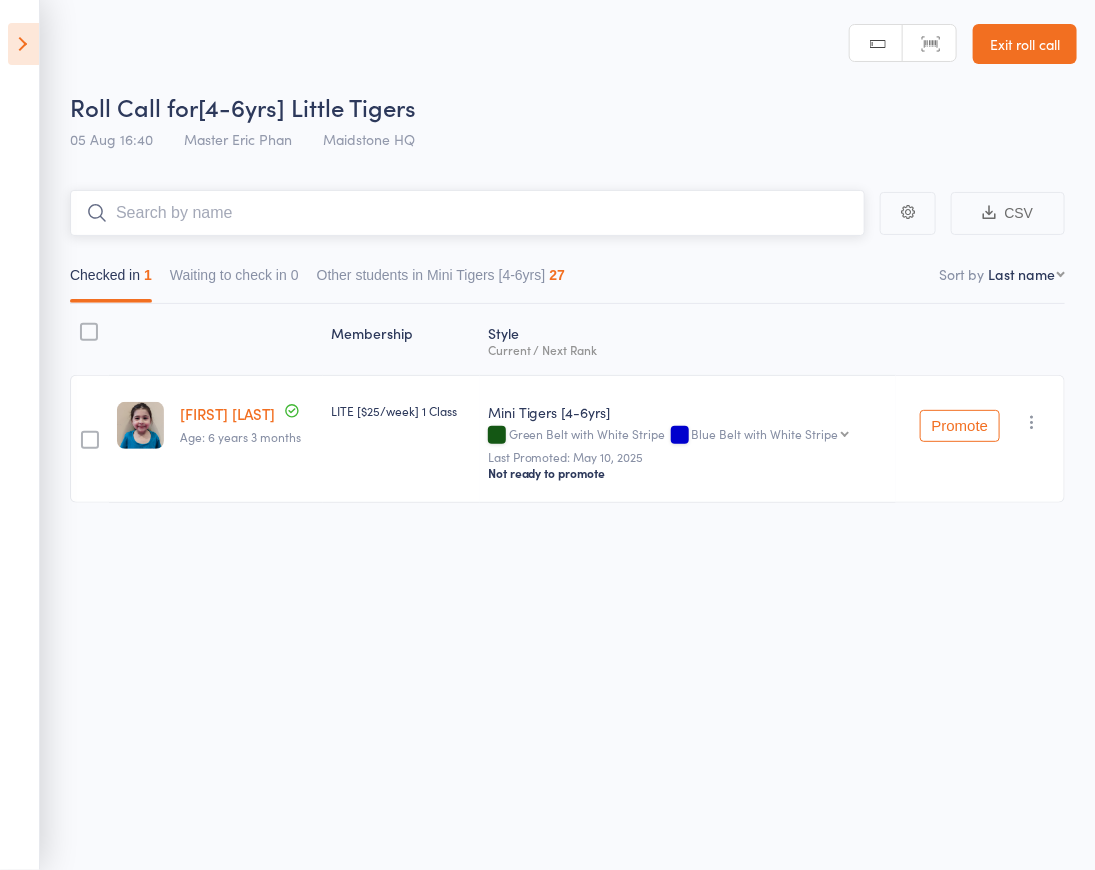 click at bounding box center [467, 213] 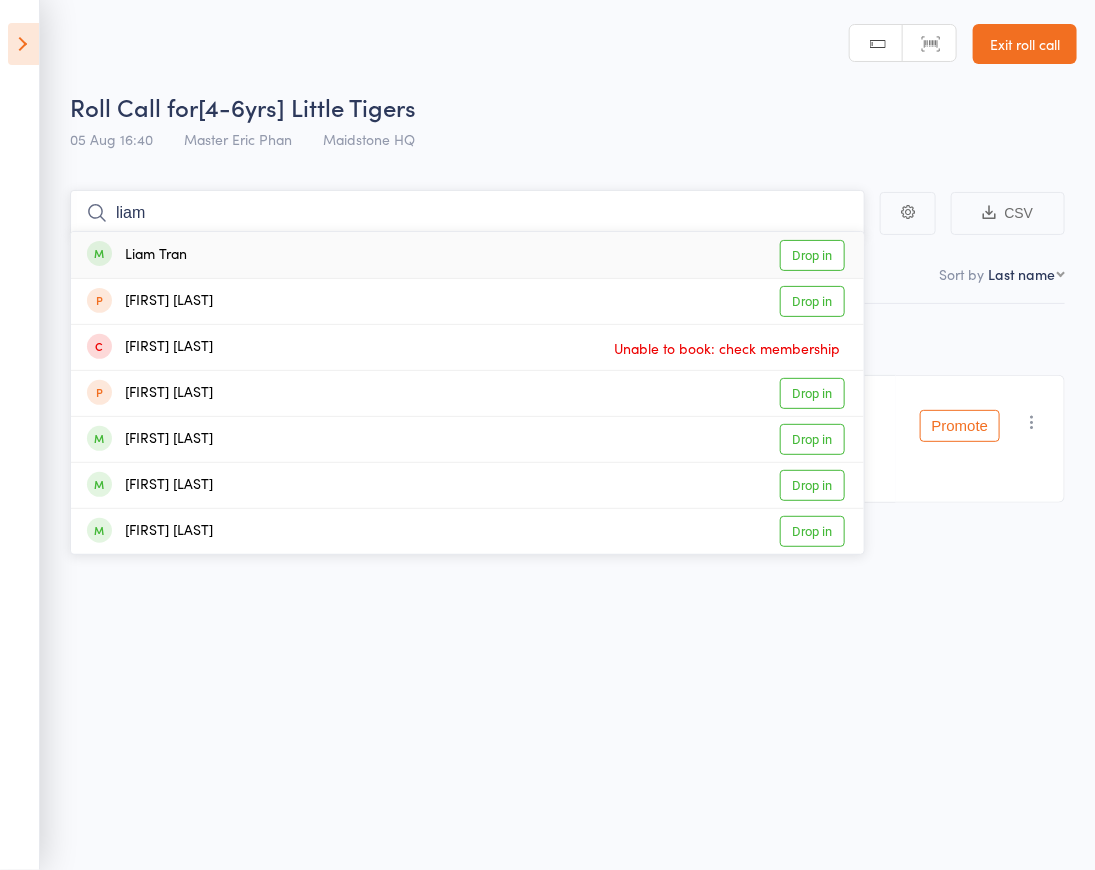 type on "liam" 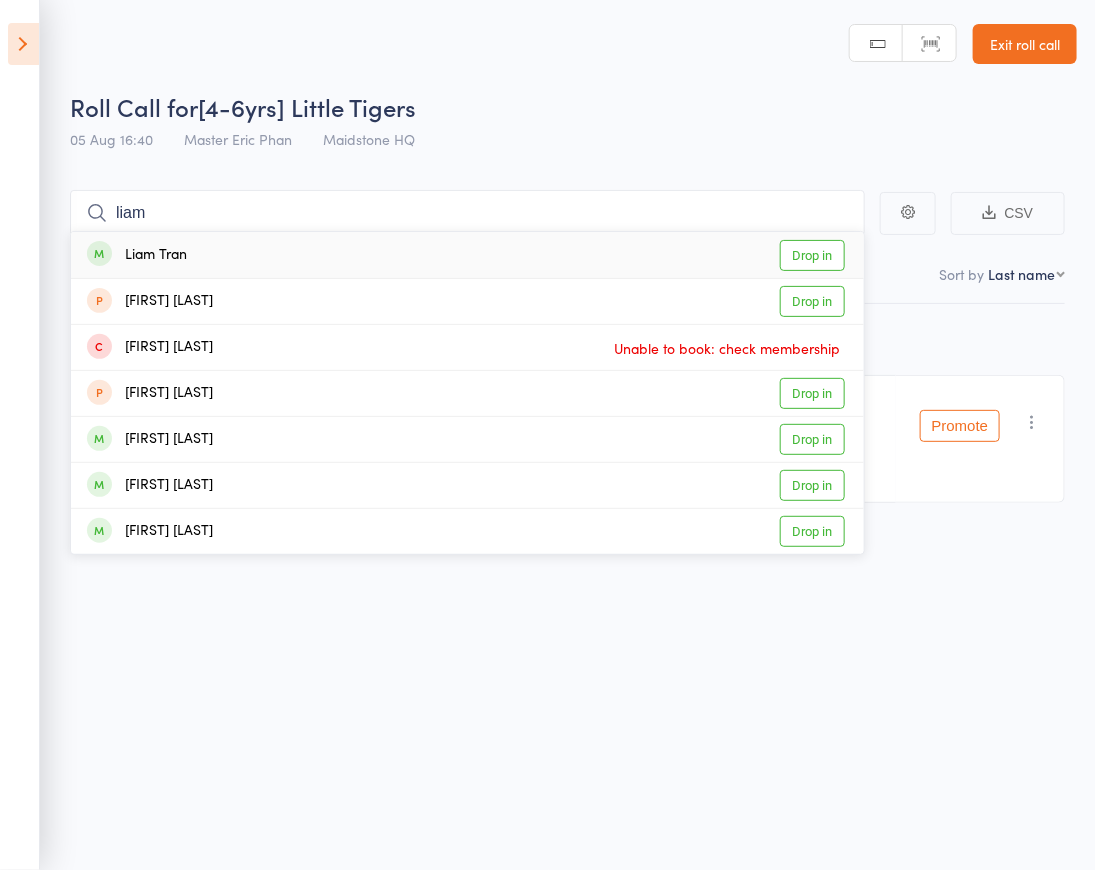 click on "Liam Tran Drop in" at bounding box center (467, 255) 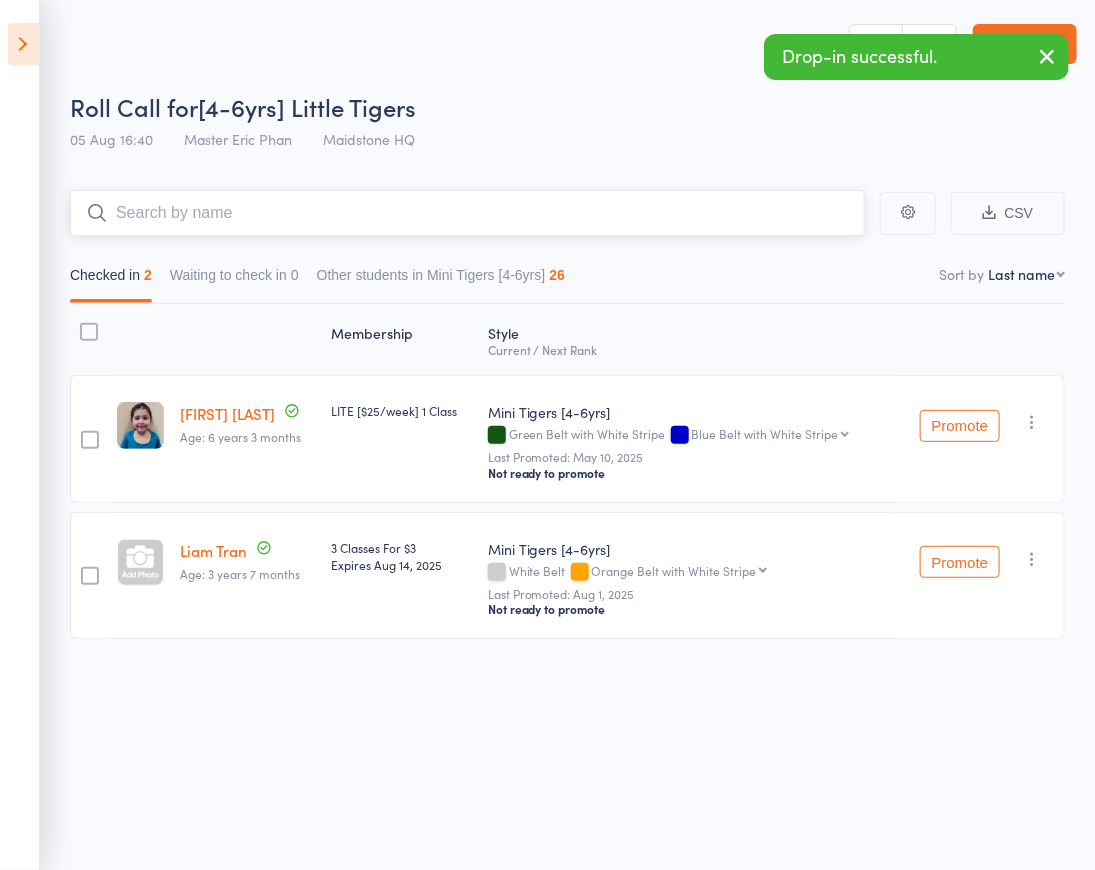 click at bounding box center [467, 213] 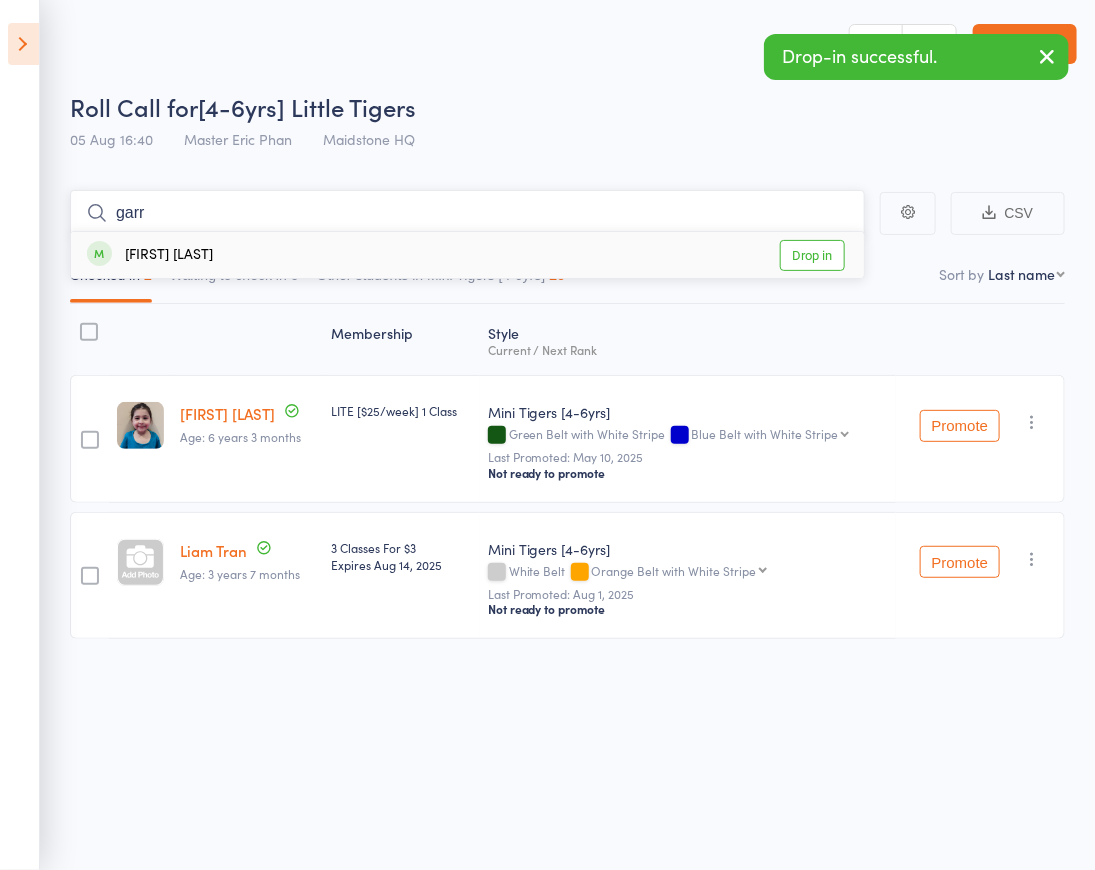 type on "garr" 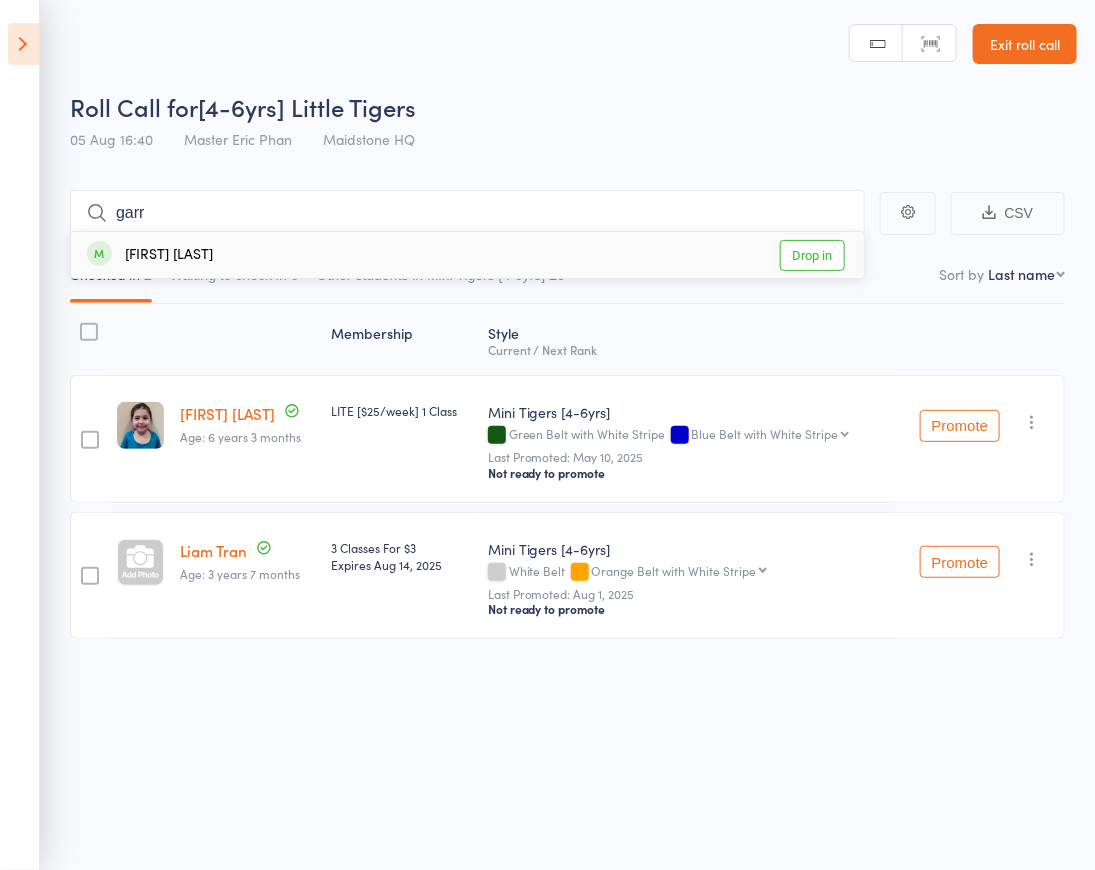 click on "Garrick Nguyen" at bounding box center (150, 255) 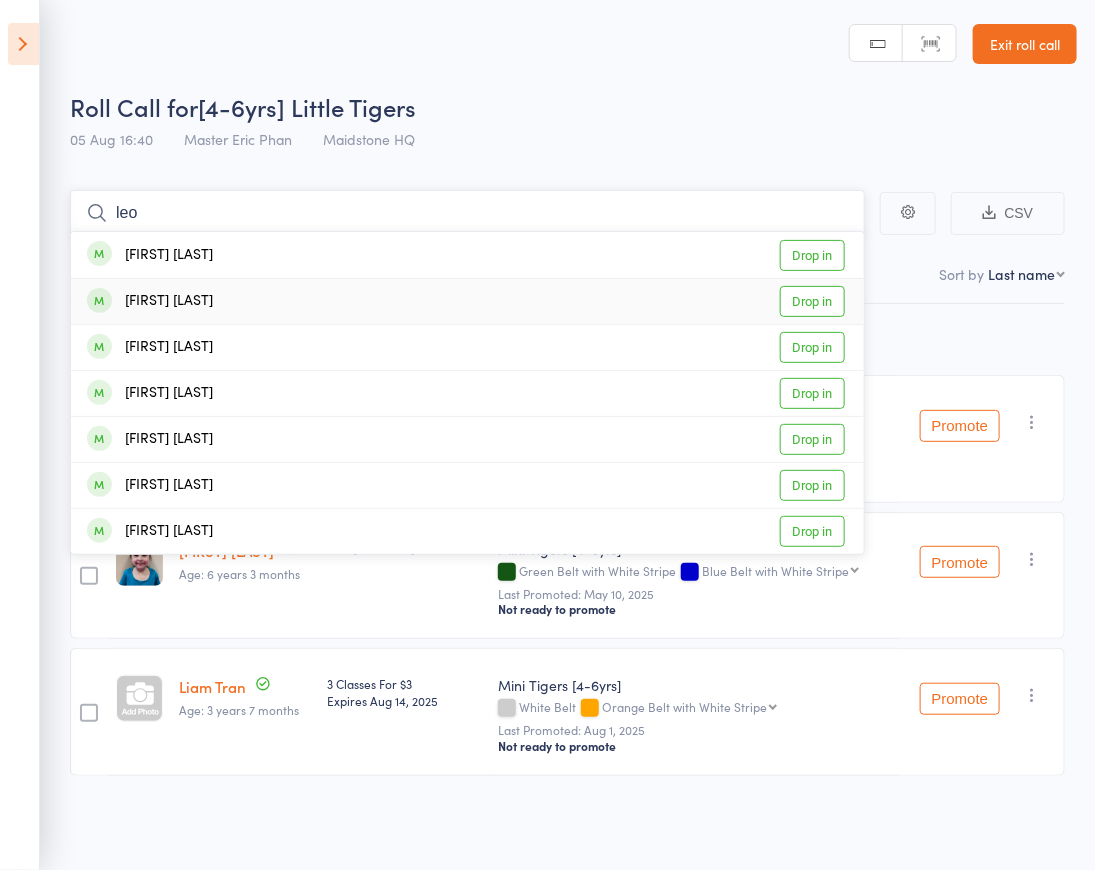 type on "leo" 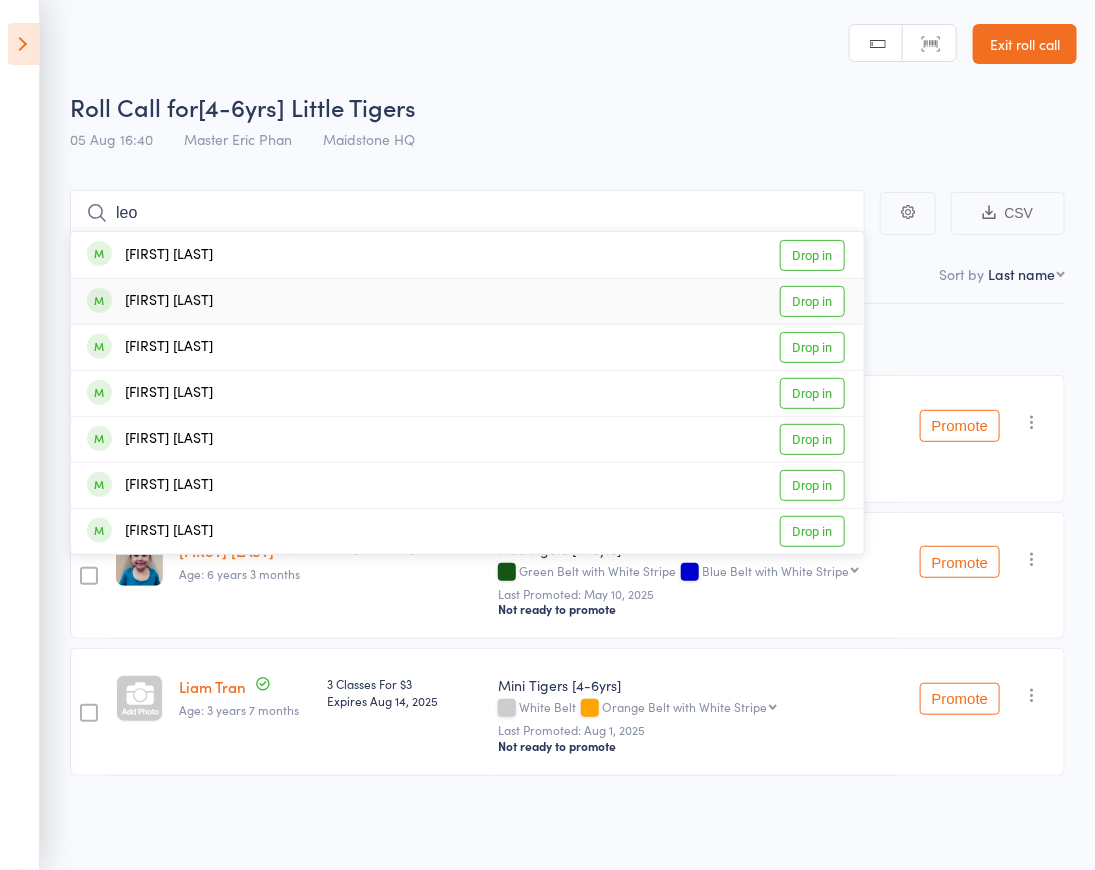 click on "Leo Pasco Drop in" at bounding box center (467, 301) 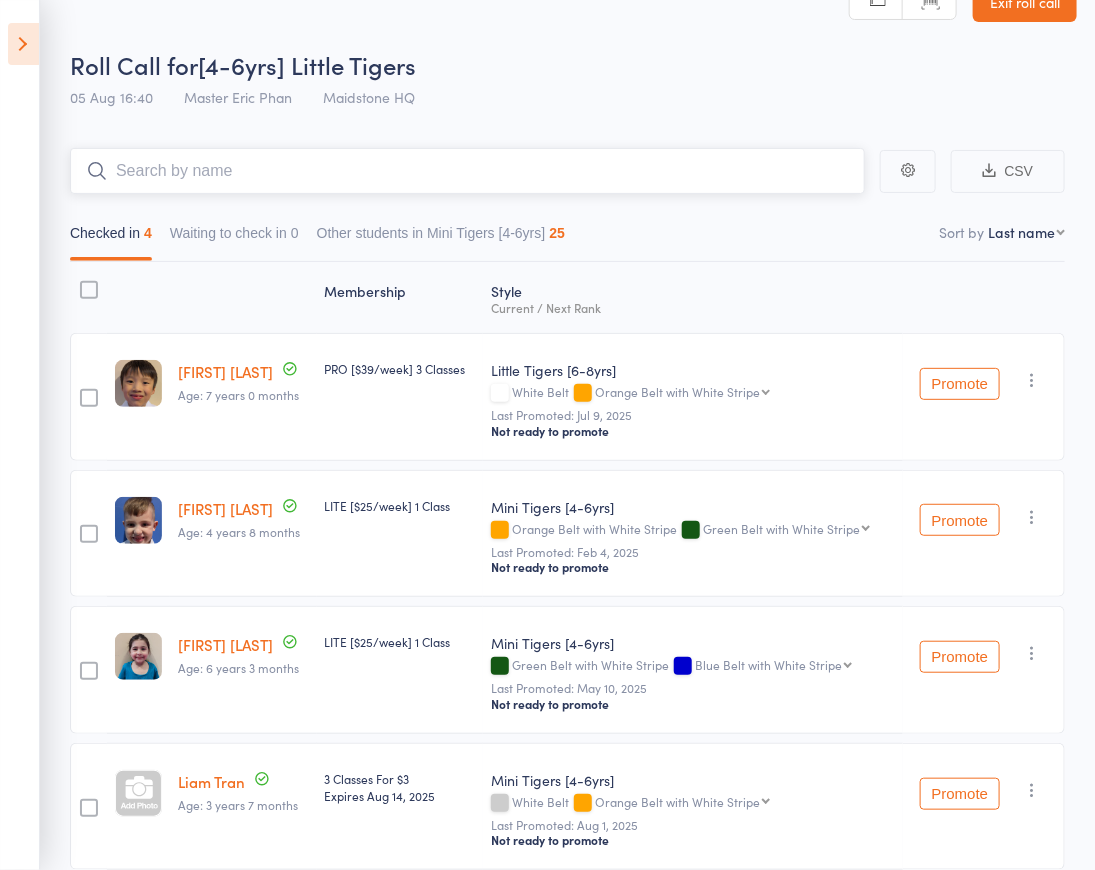 scroll, scrollTop: 83, scrollLeft: 0, axis: vertical 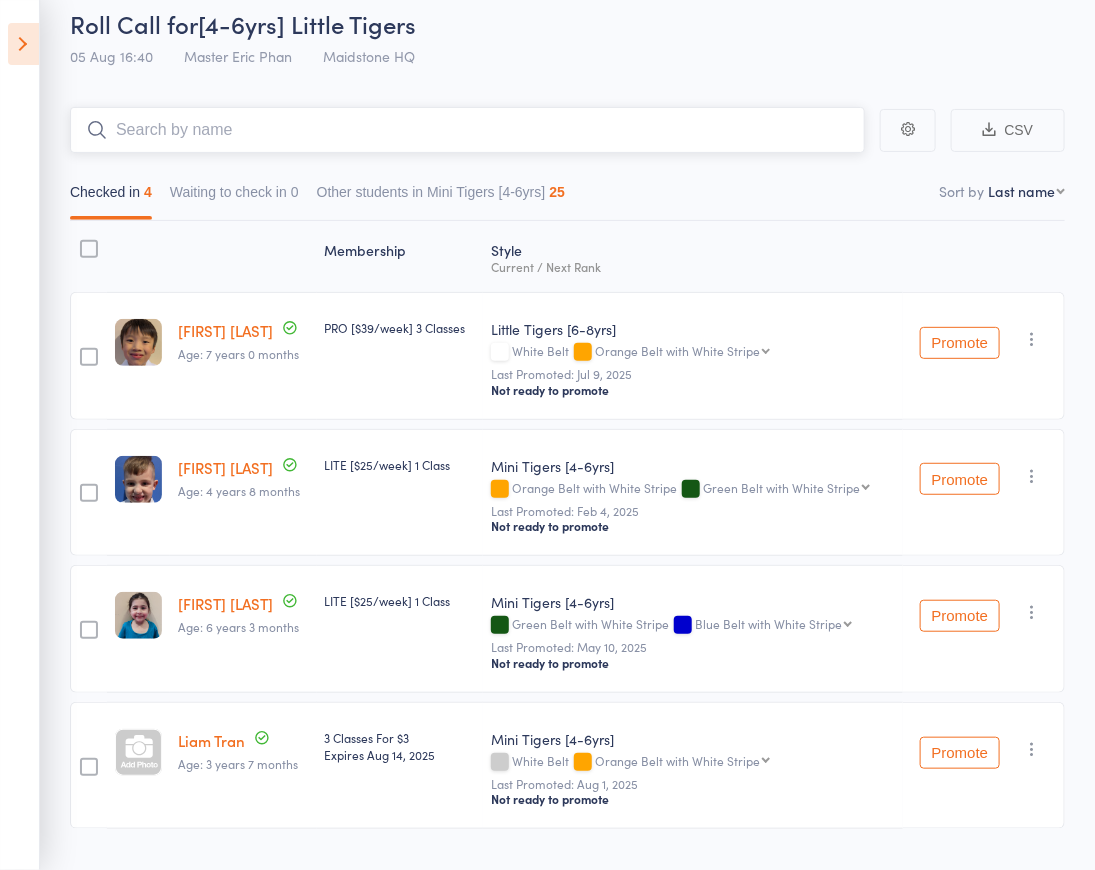 click at bounding box center [467, 130] 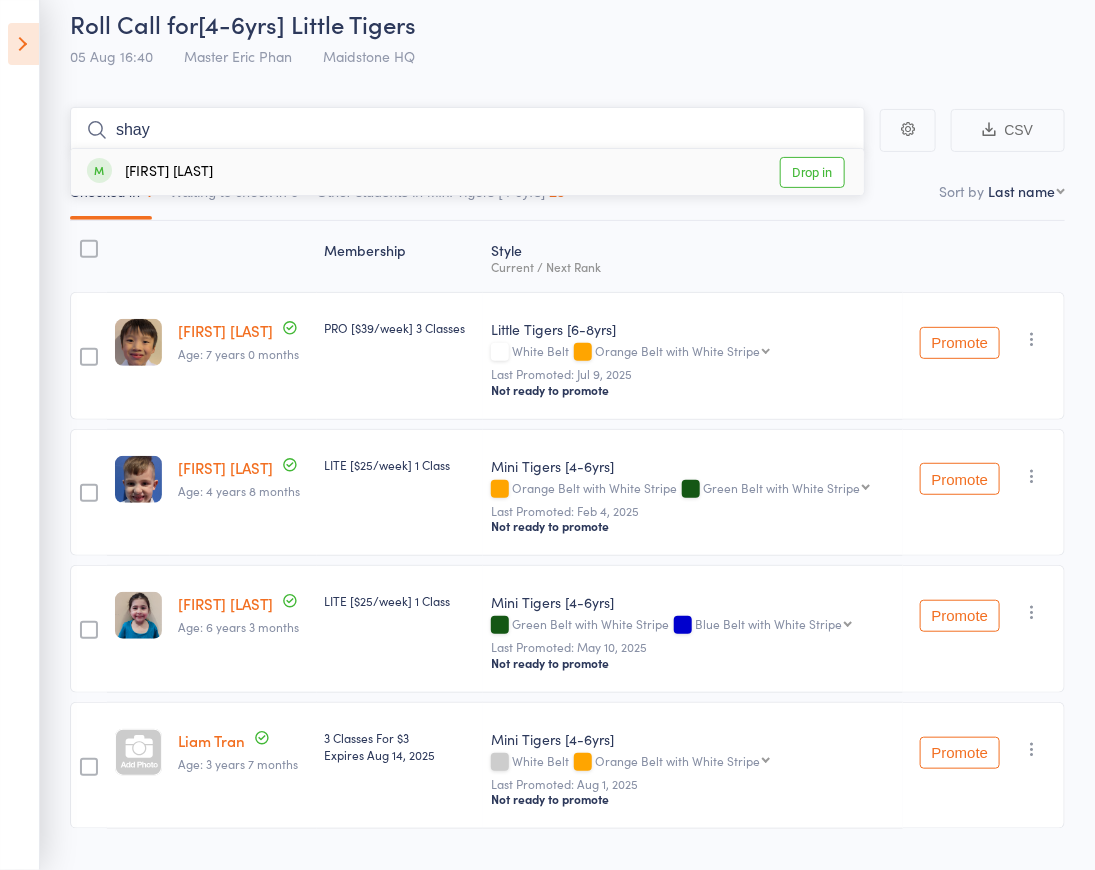 type on "shay" 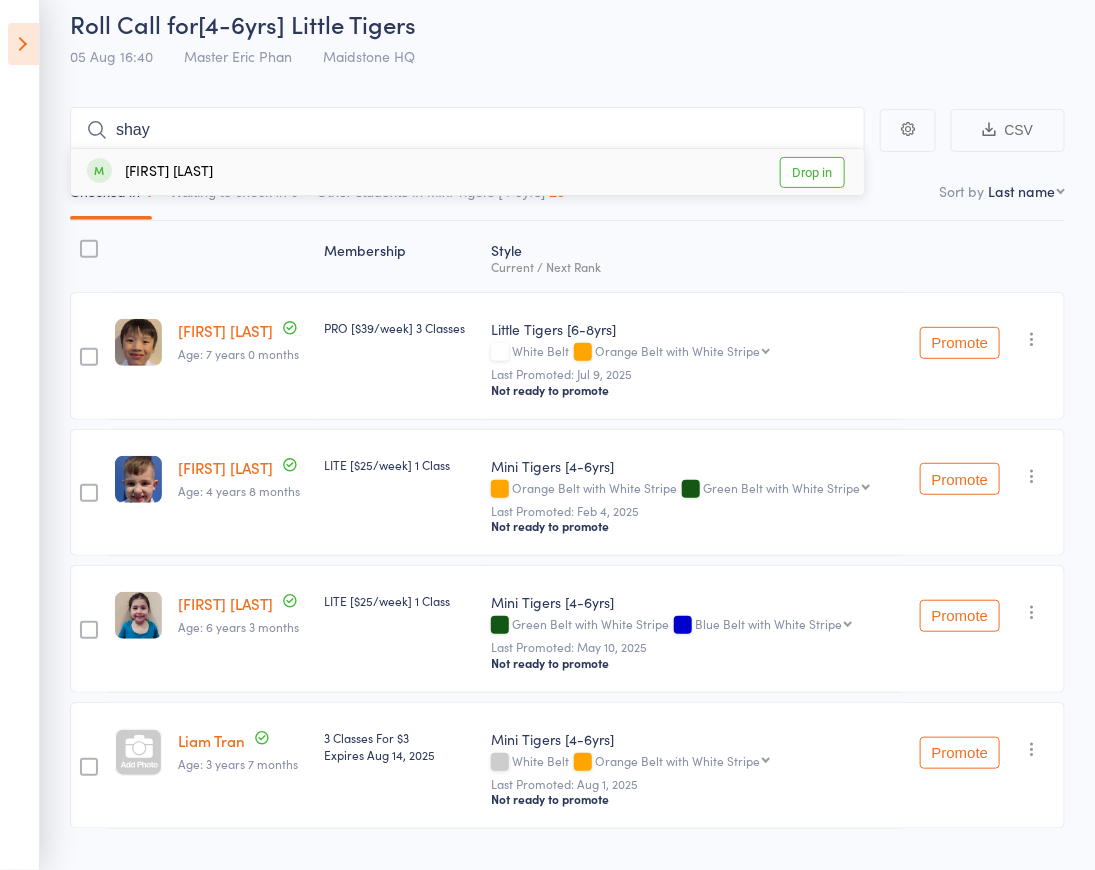 click on "Shayaan Chavan" at bounding box center [150, 172] 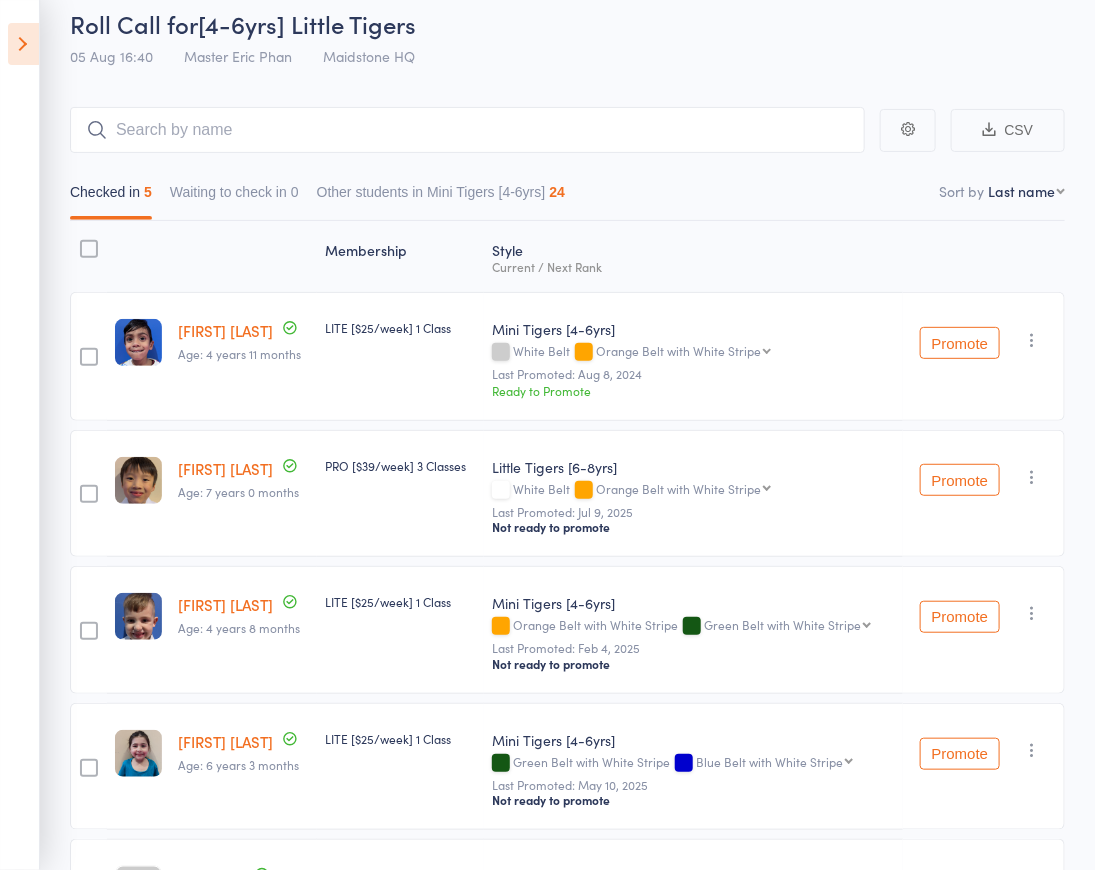 click at bounding box center [23, 44] 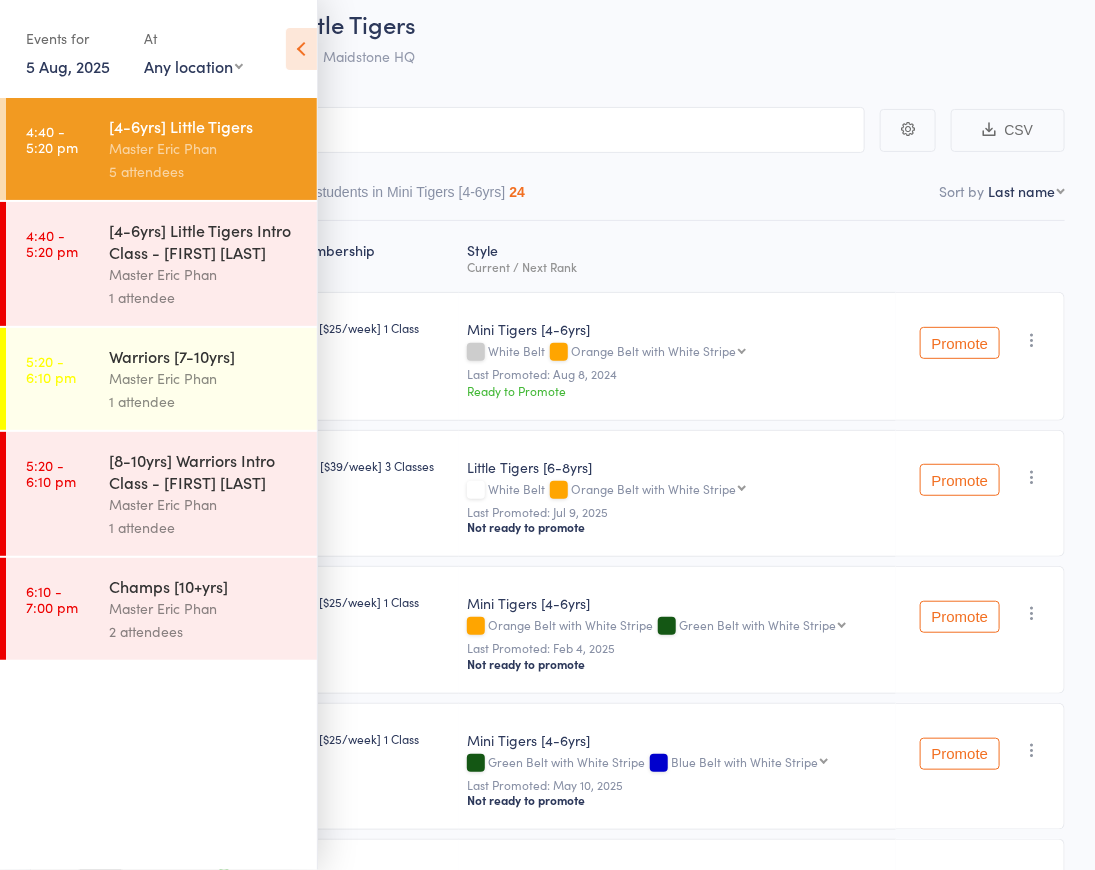 click on "[8-10yrs] Warriors Intro Class - [FIRST] [LAST]" at bounding box center (204, 471) 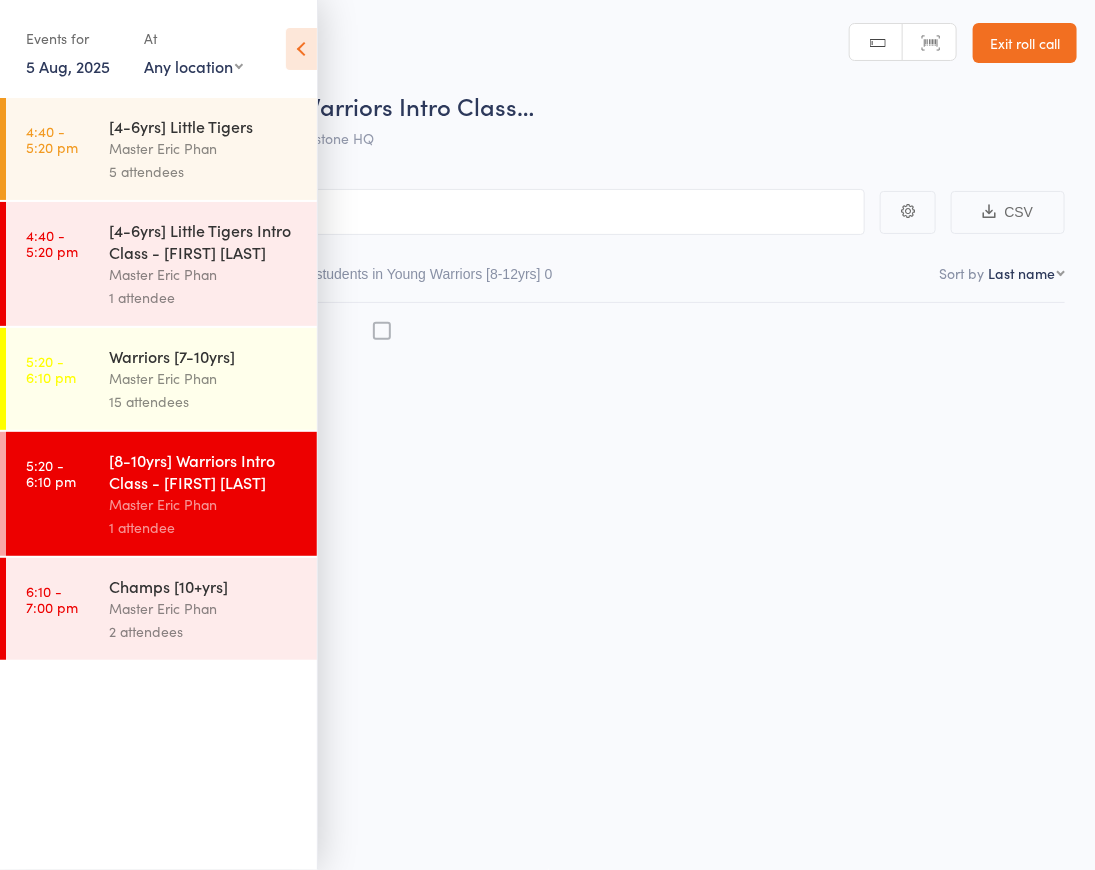 scroll, scrollTop: 0, scrollLeft: 0, axis: both 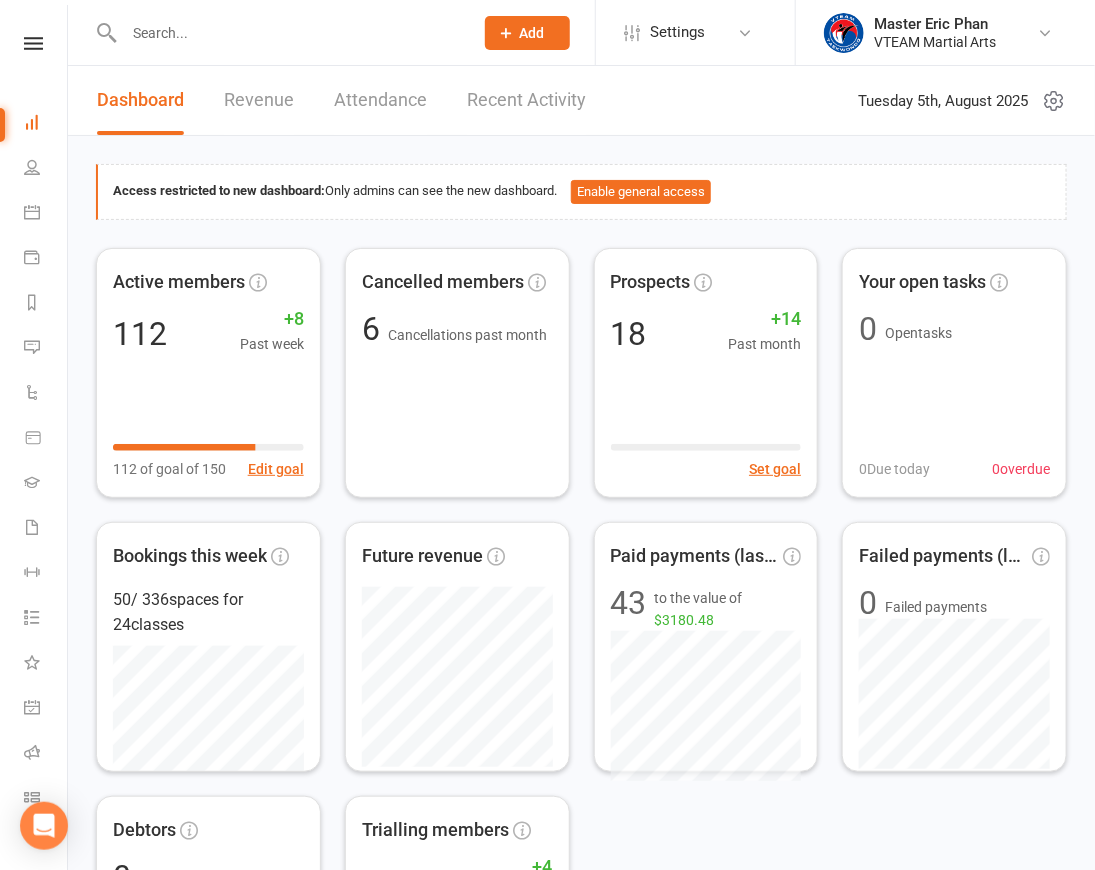 click on "Clubworx" at bounding box center (33, 69) 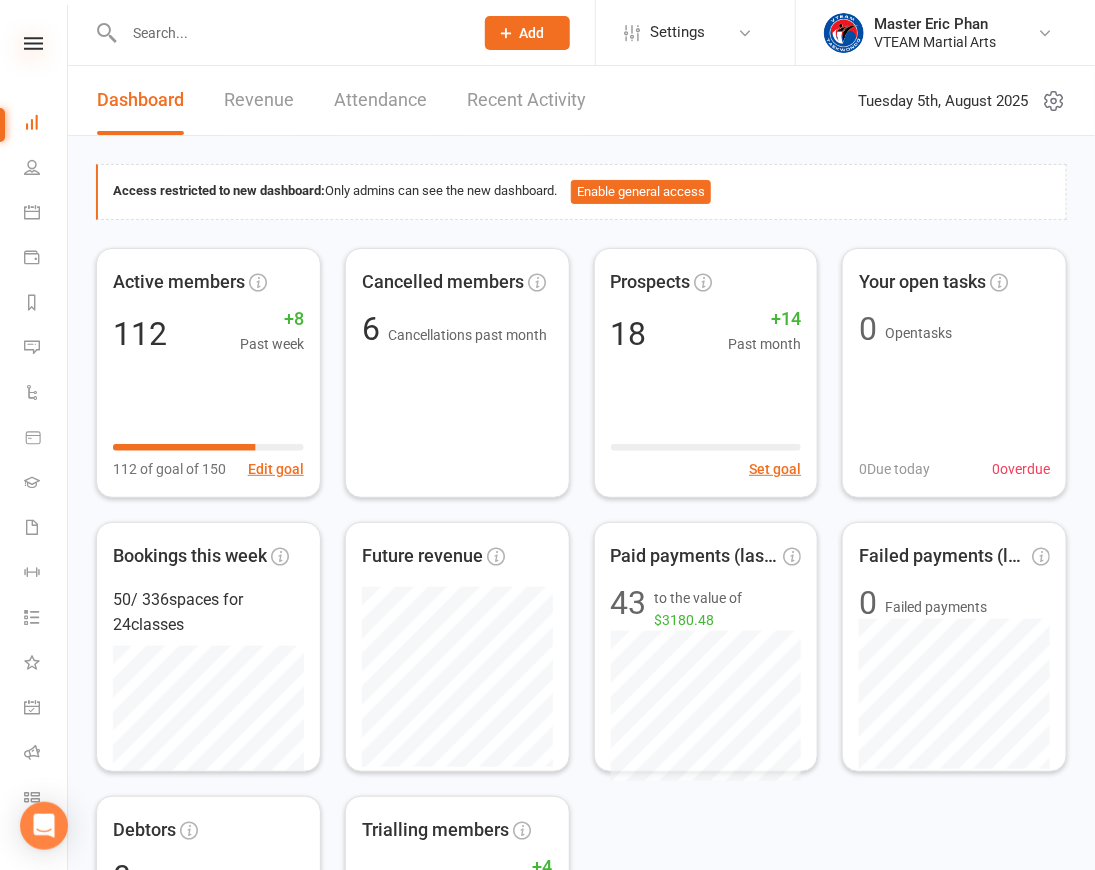 click at bounding box center [33, 43] 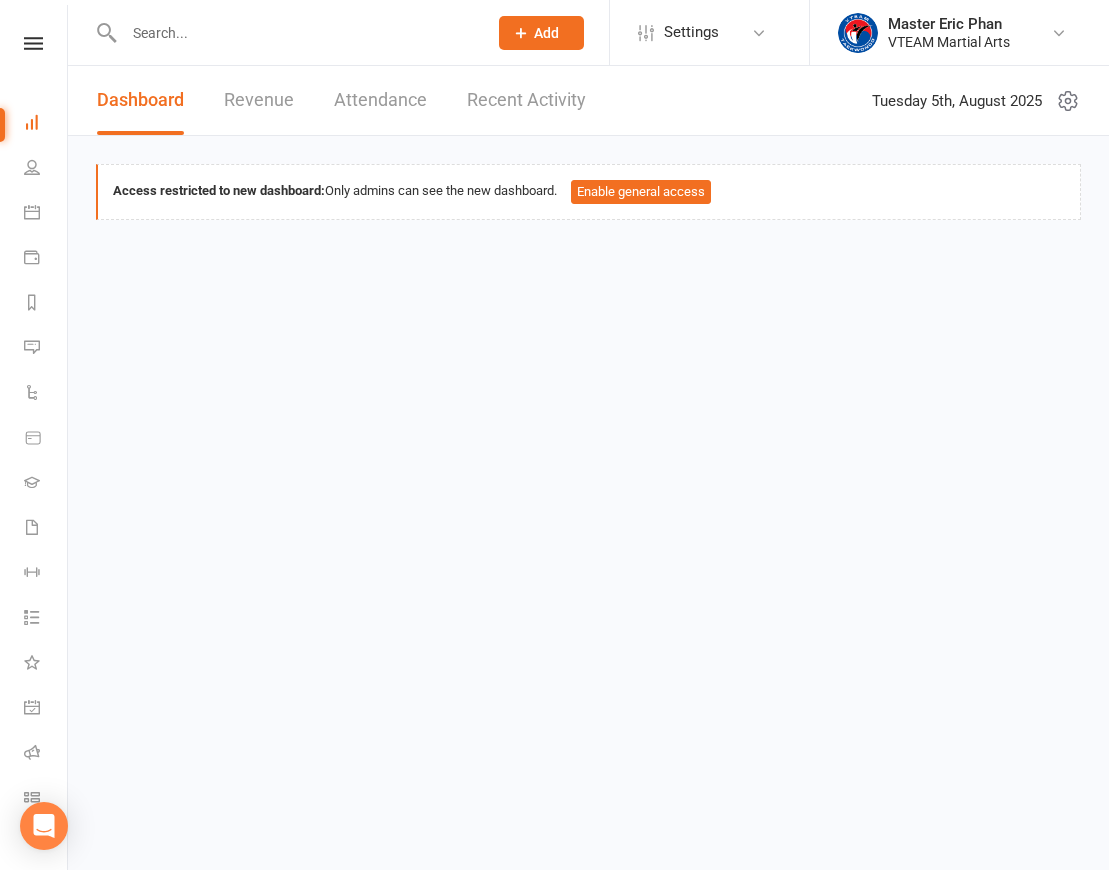 scroll, scrollTop: 0, scrollLeft: 0, axis: both 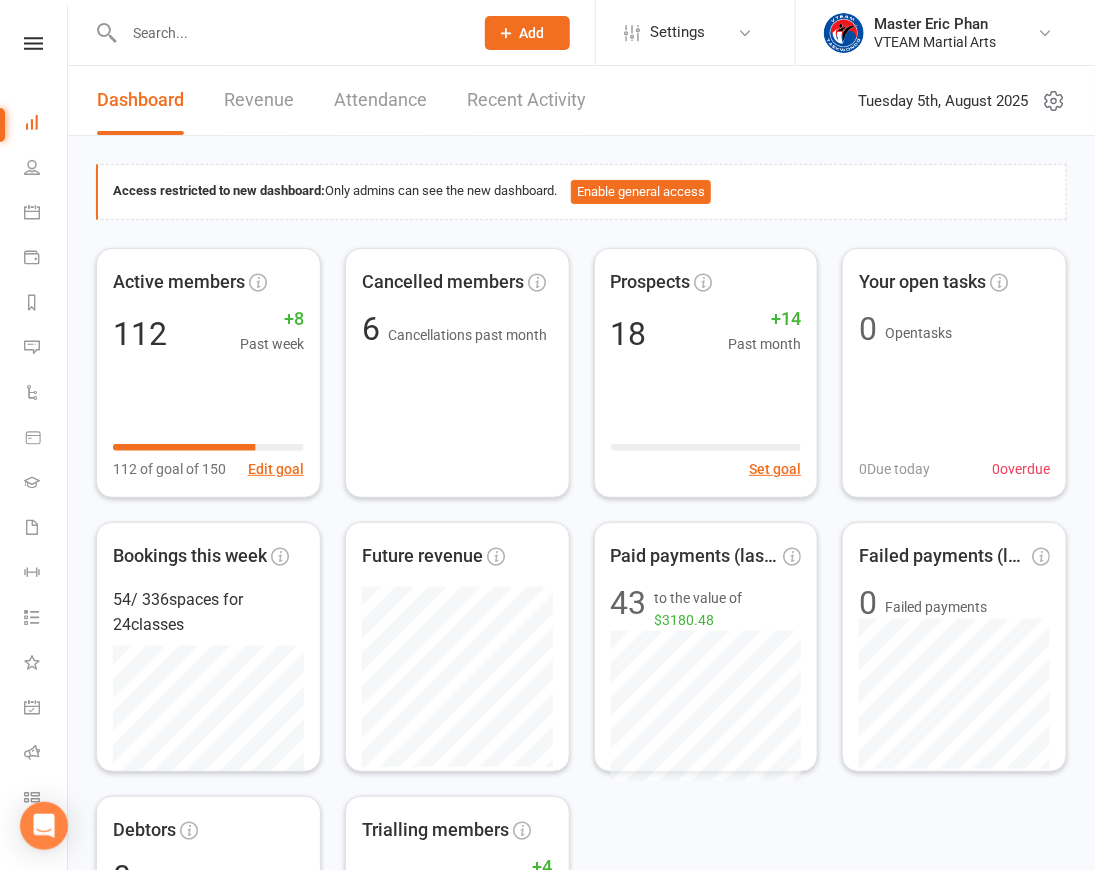 click at bounding box center (33, 43) 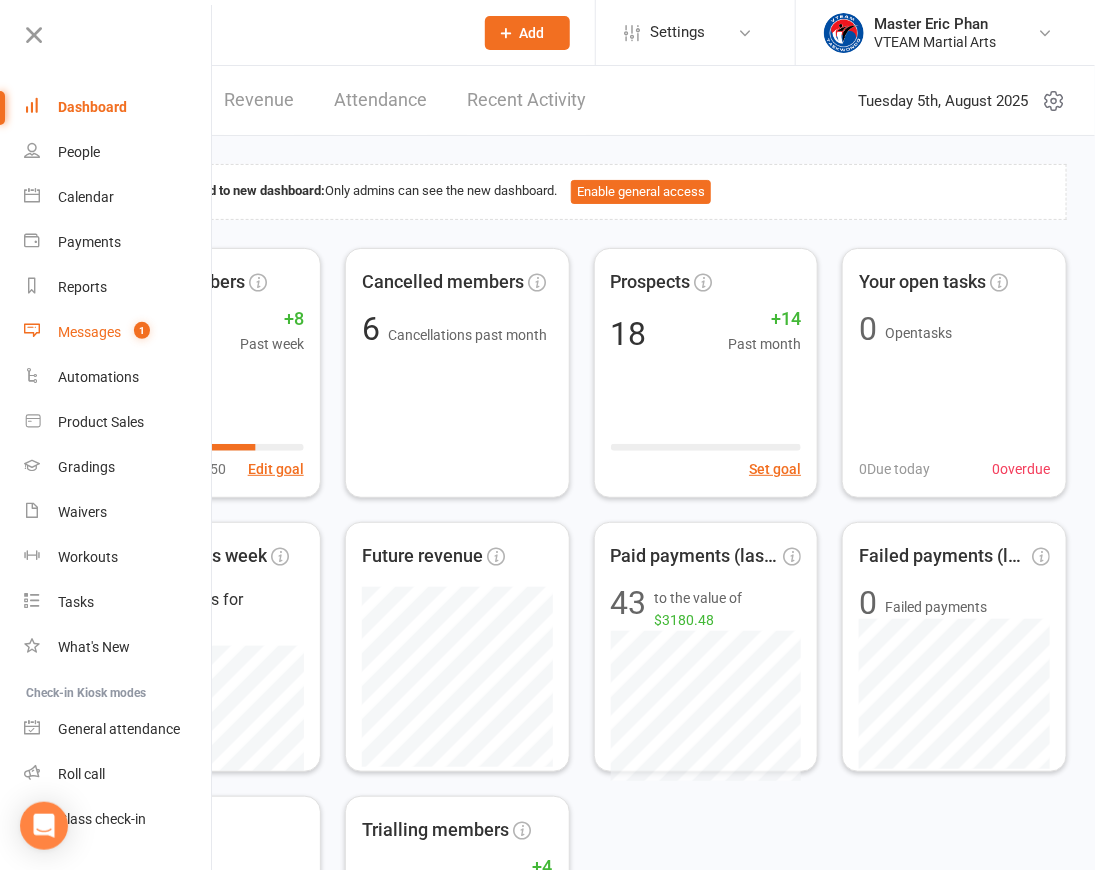 click on "Messages" at bounding box center [89, 332] 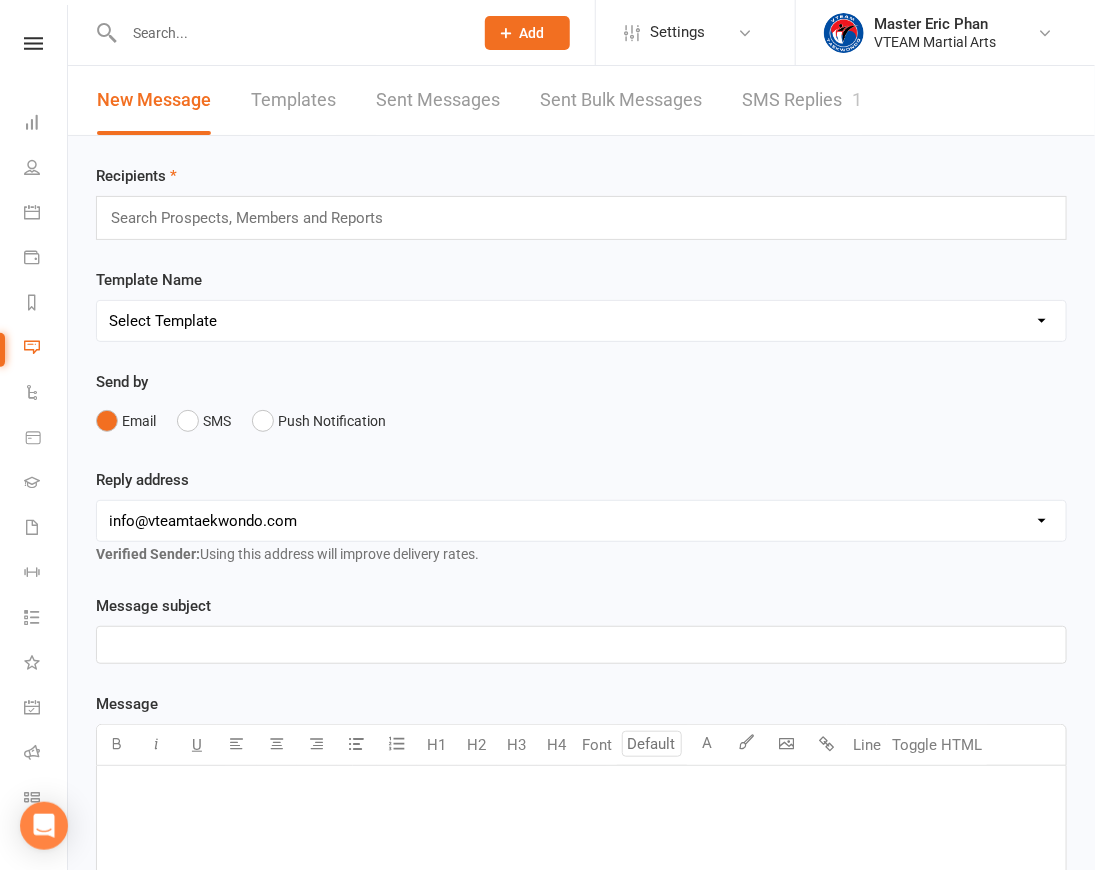 click on "SMS Replies  1" at bounding box center (802, 100) 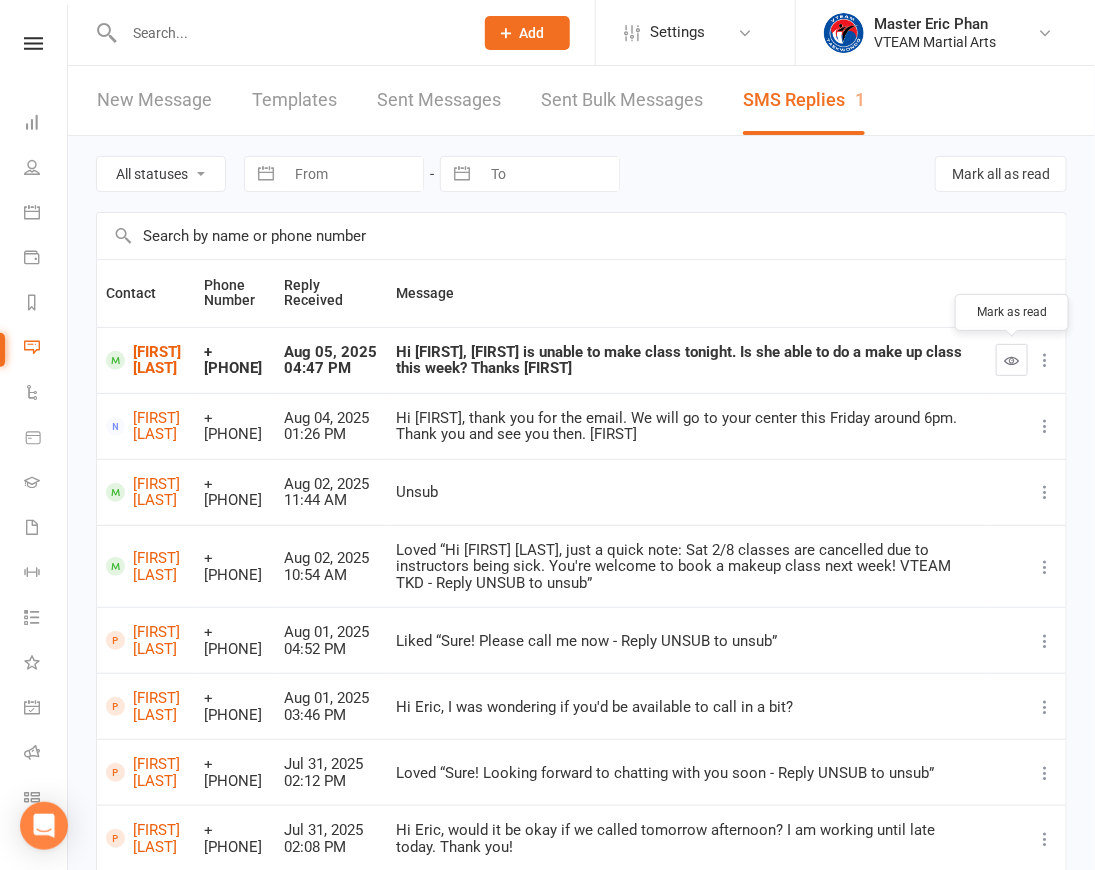 click at bounding box center (1012, 360) 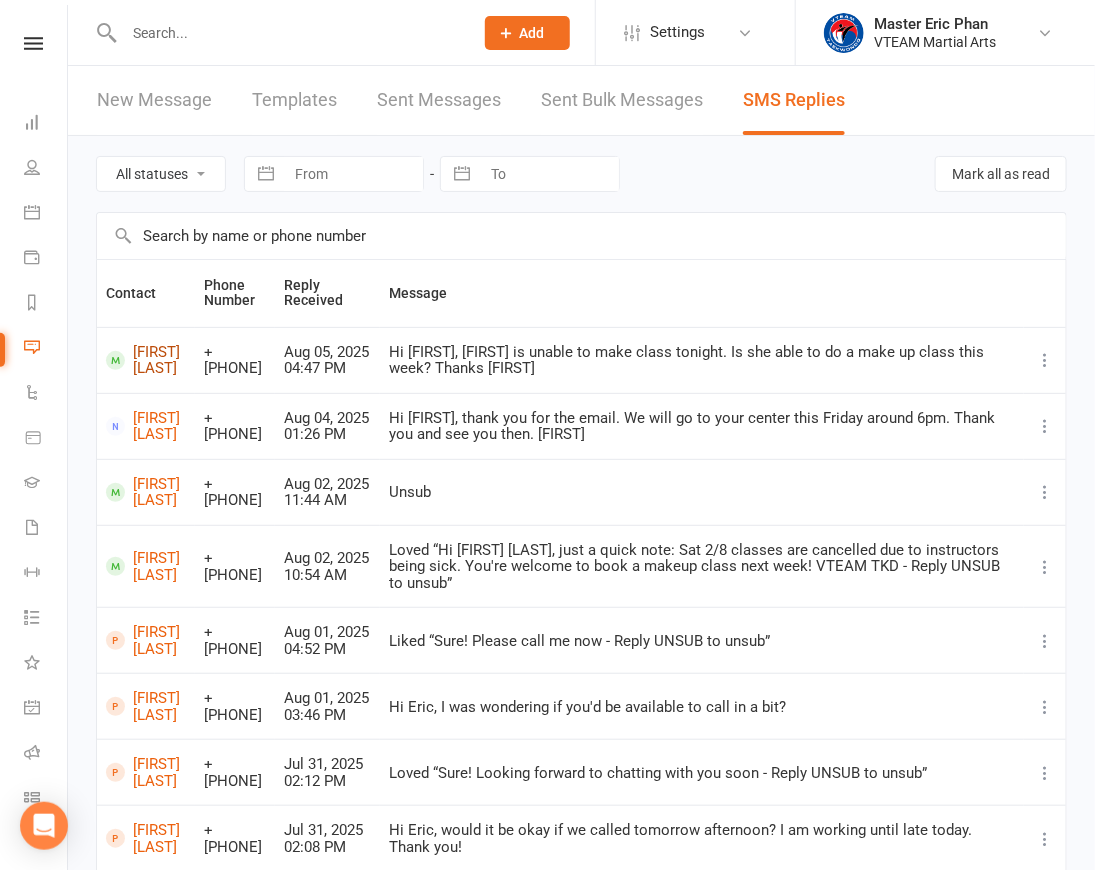 click on "[FIRST] [LAST]" at bounding box center (146, 360) 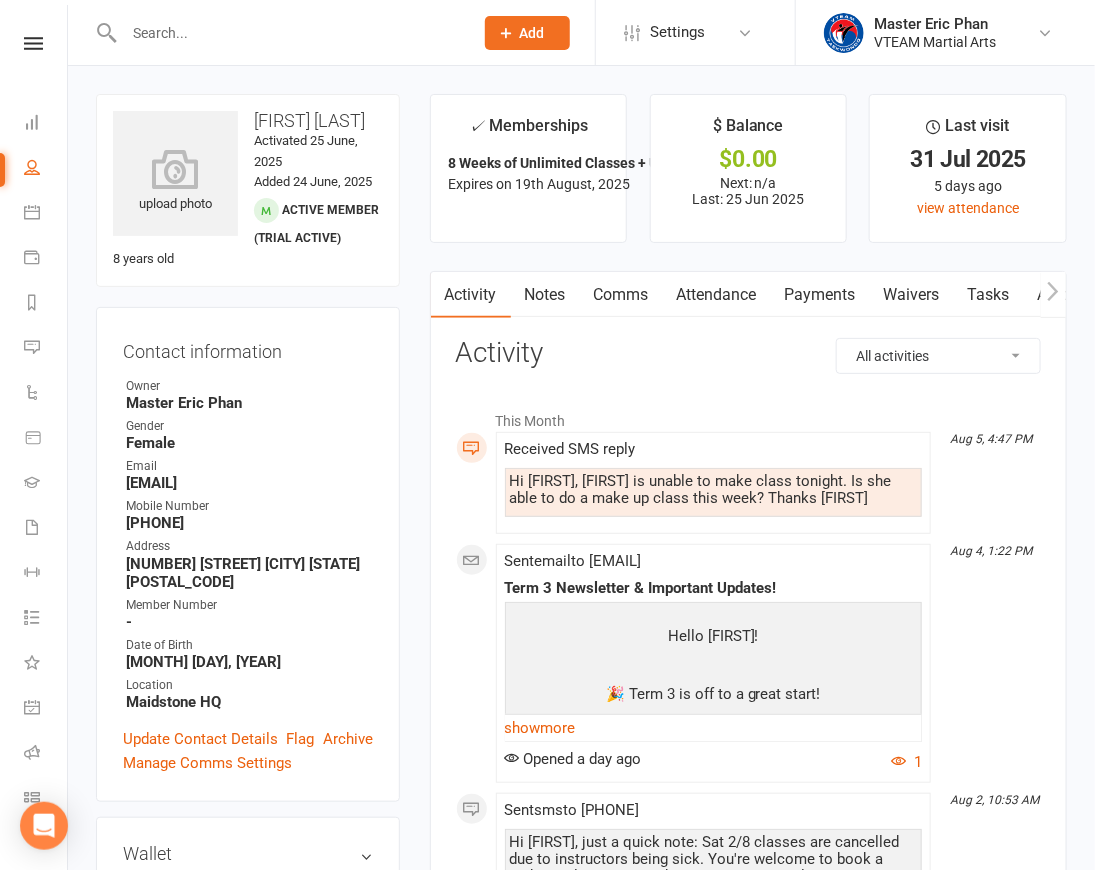 click on "Comms" at bounding box center [621, 295] 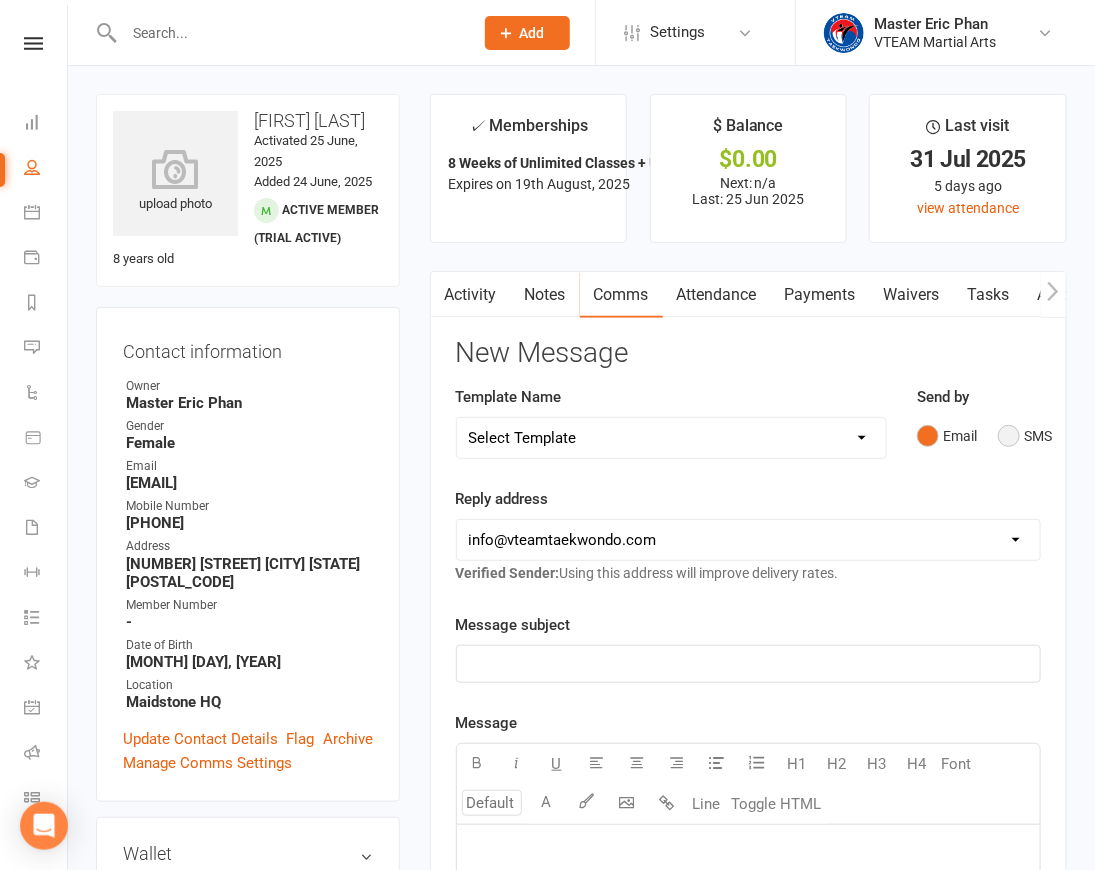 click on "SMS" at bounding box center (1025, 436) 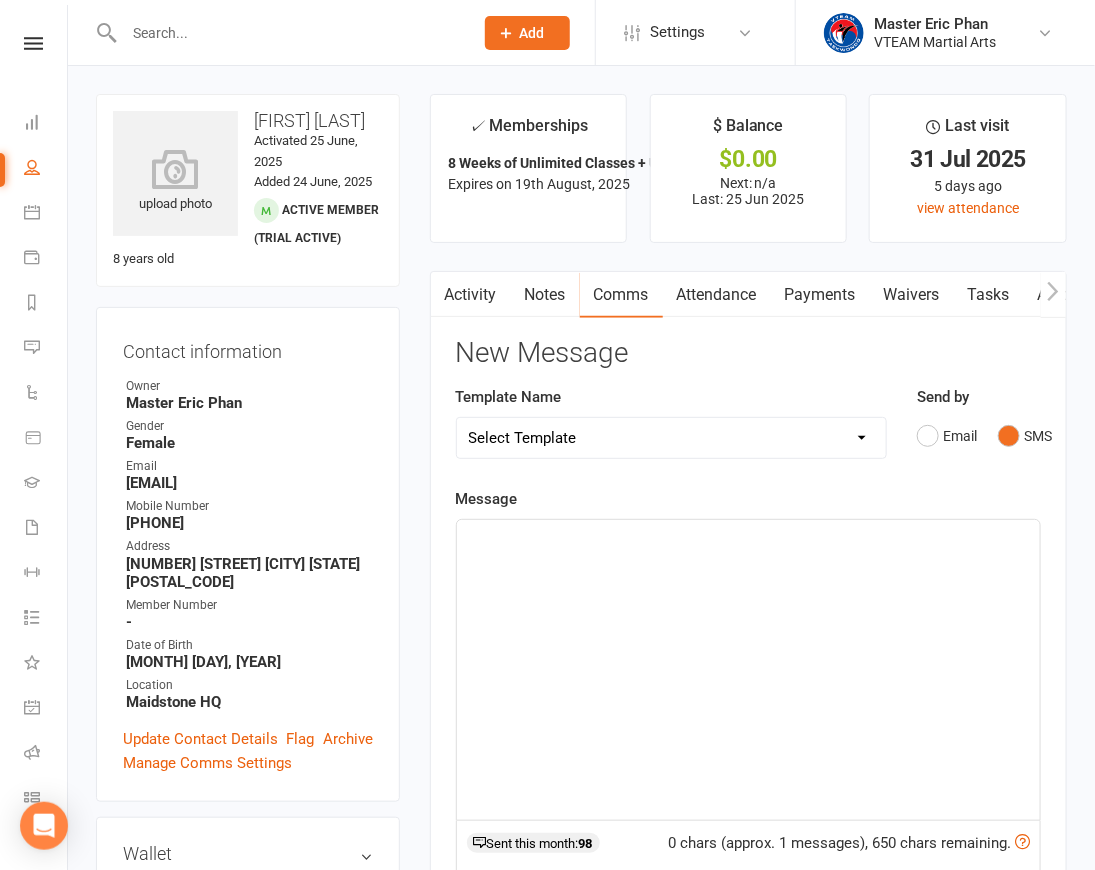 click on "﻿" 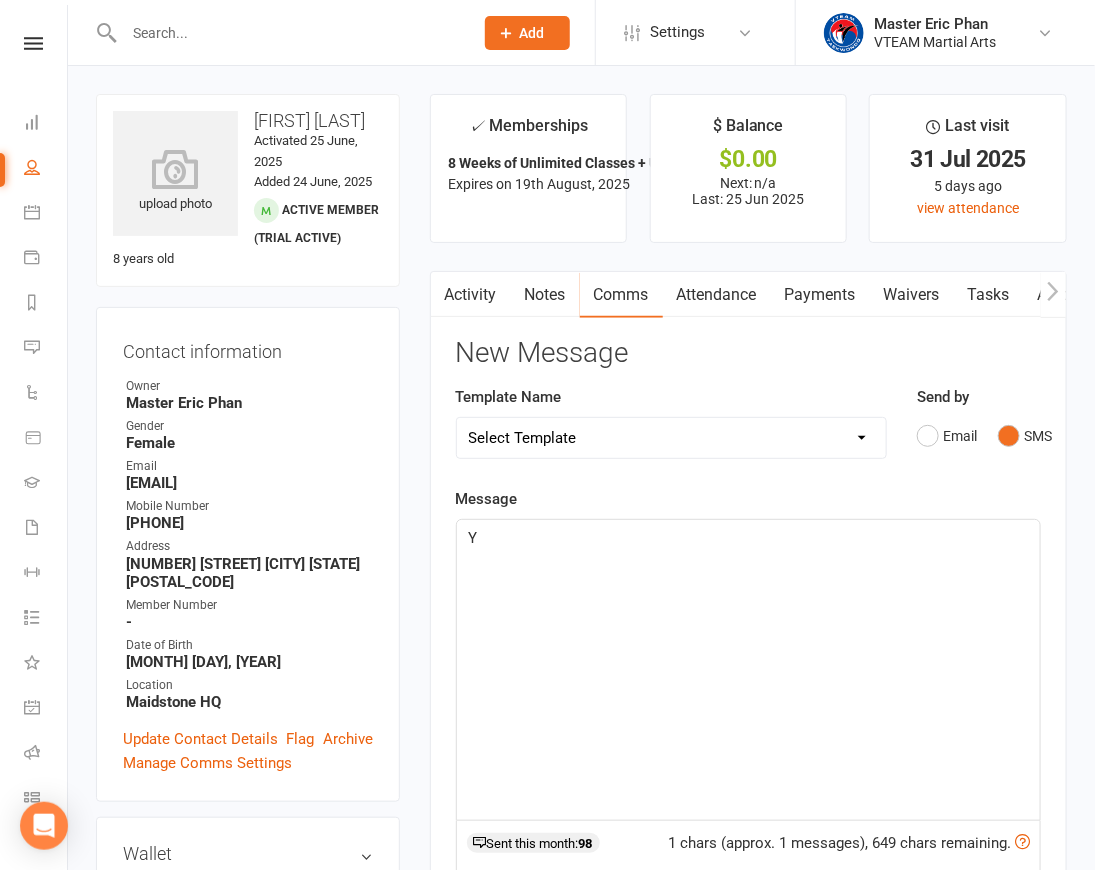 type 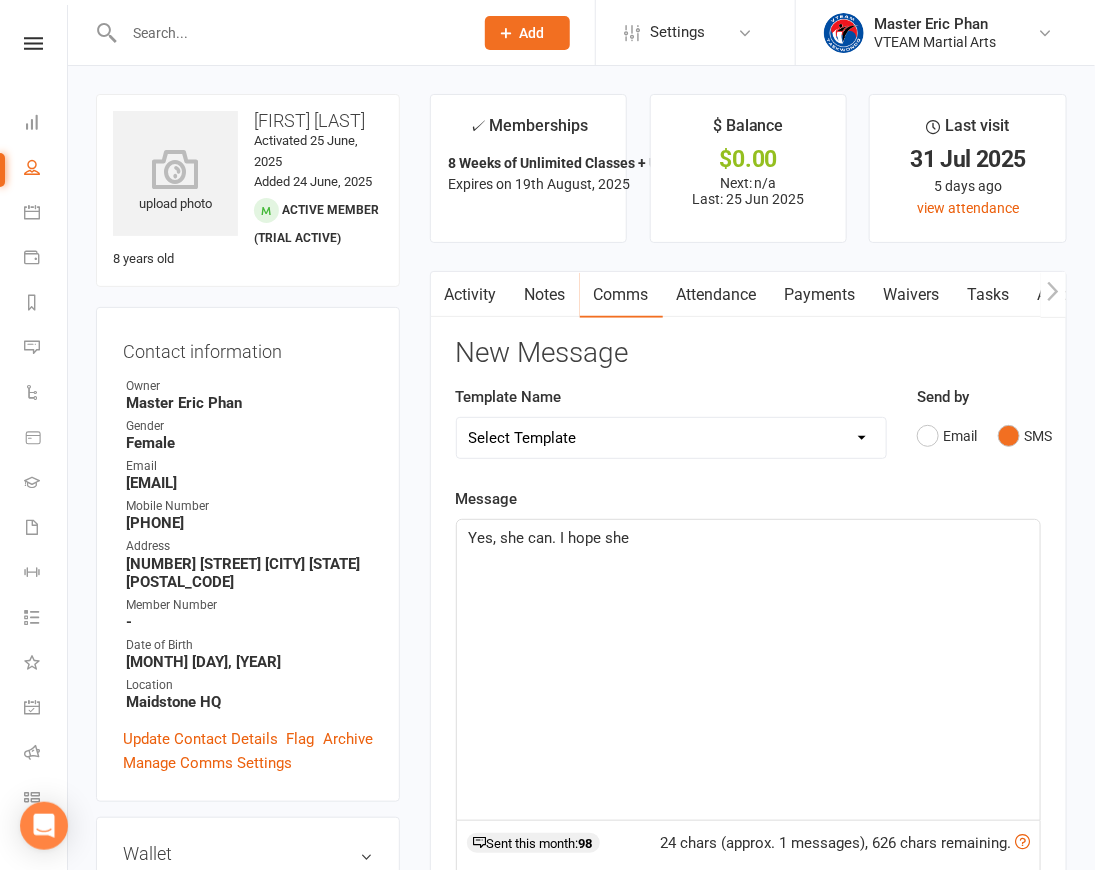 click at bounding box center (443, 294) 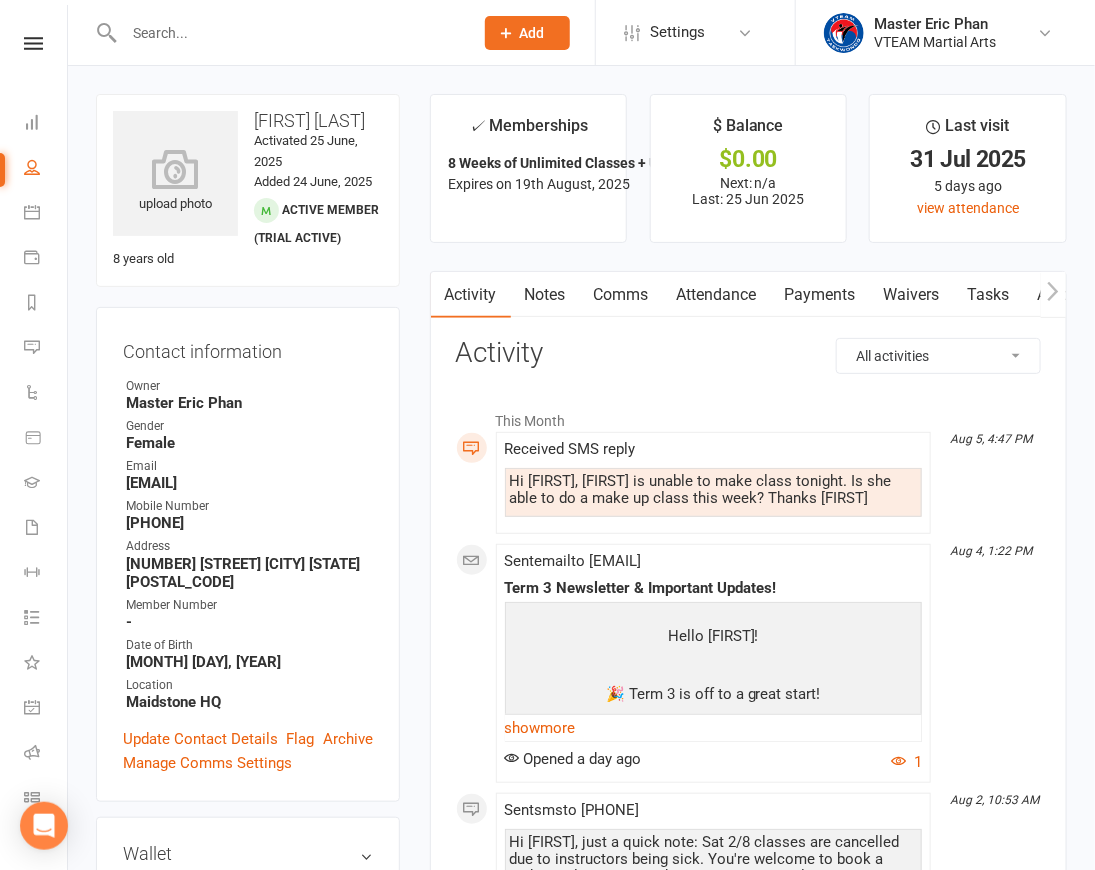 click on "Comms" at bounding box center [621, 295] 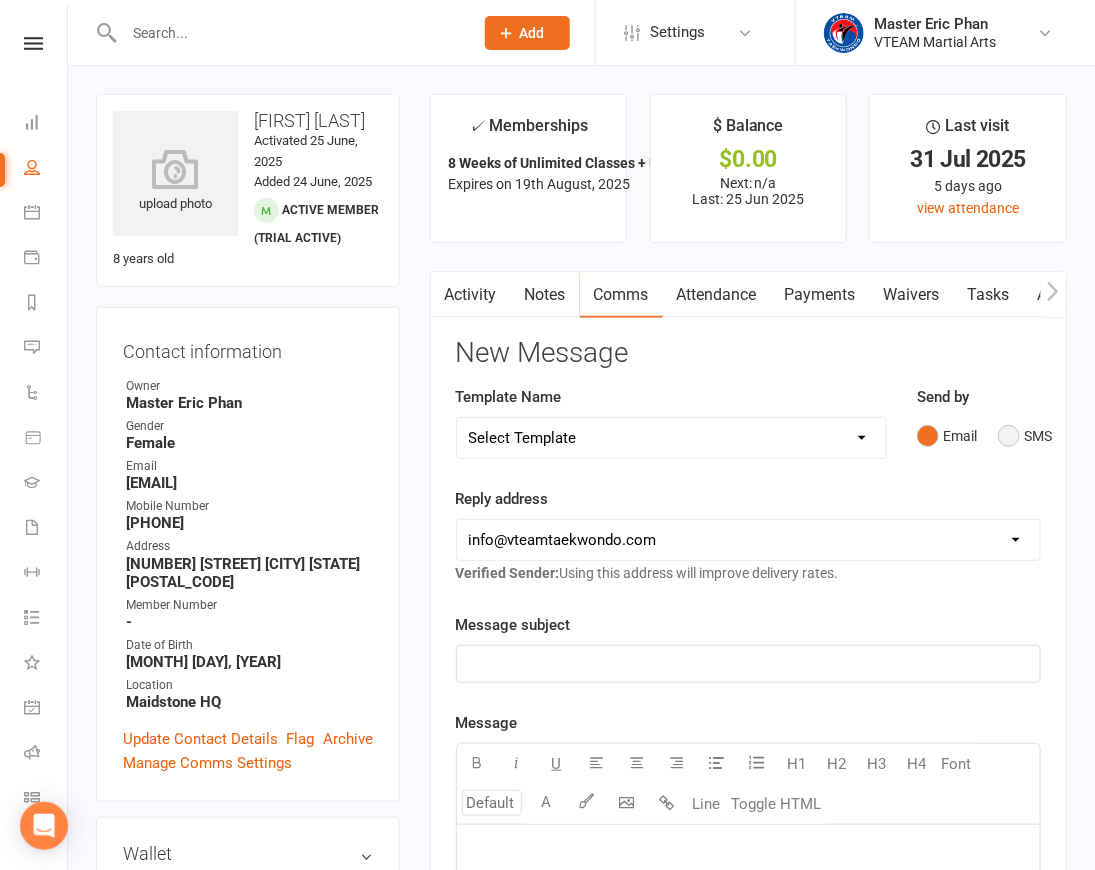 click on "SMS" at bounding box center [1025, 436] 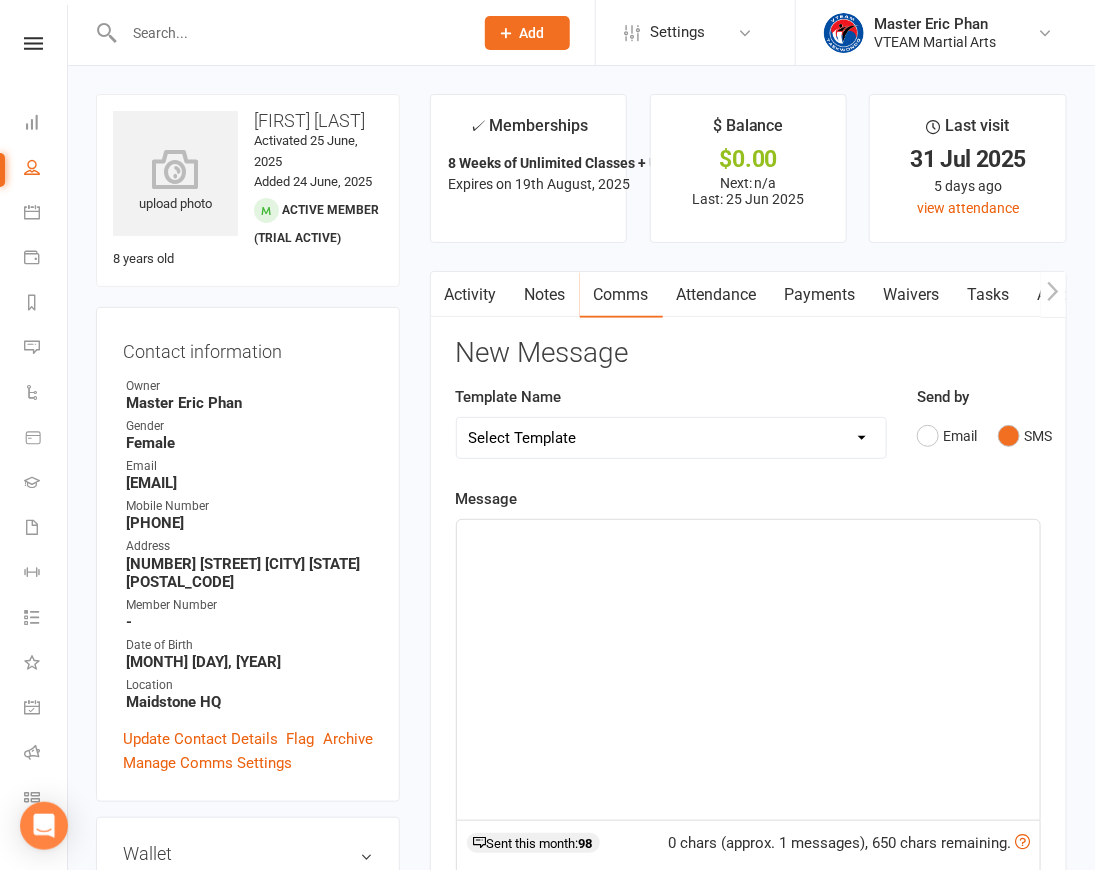 click on "﻿" 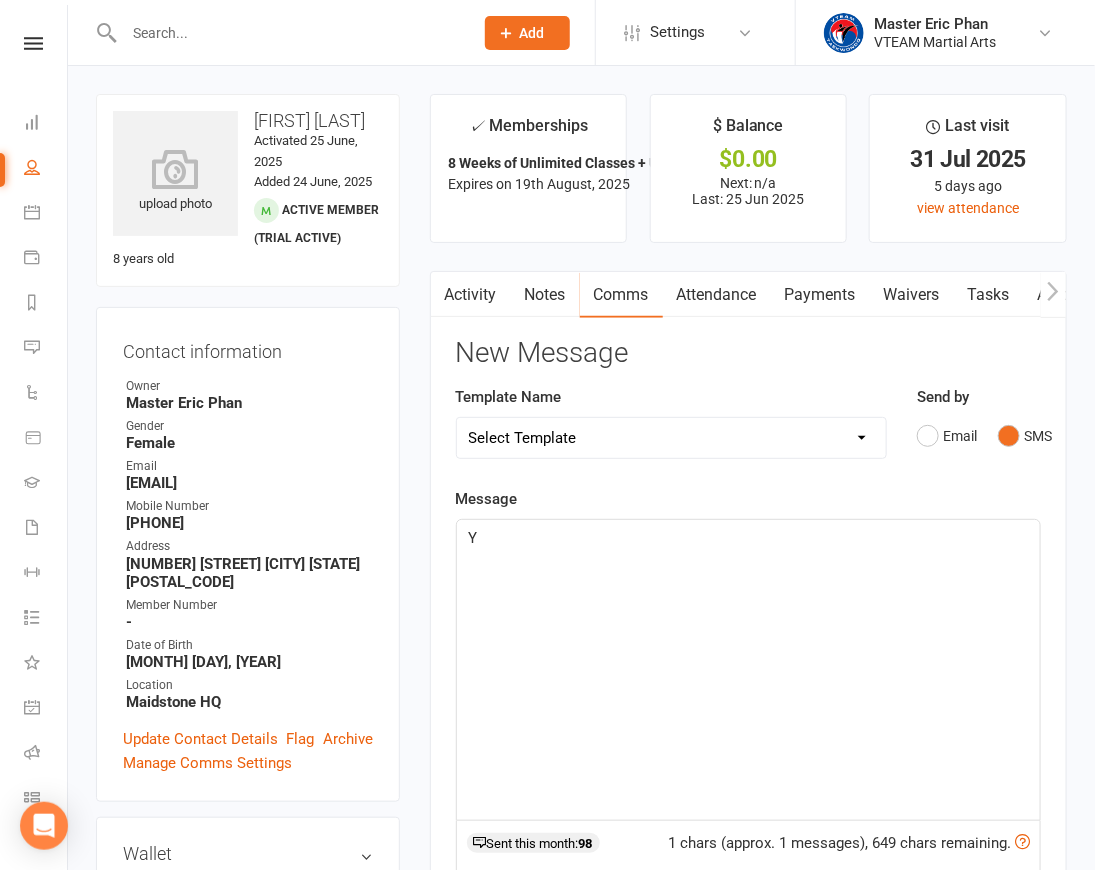type 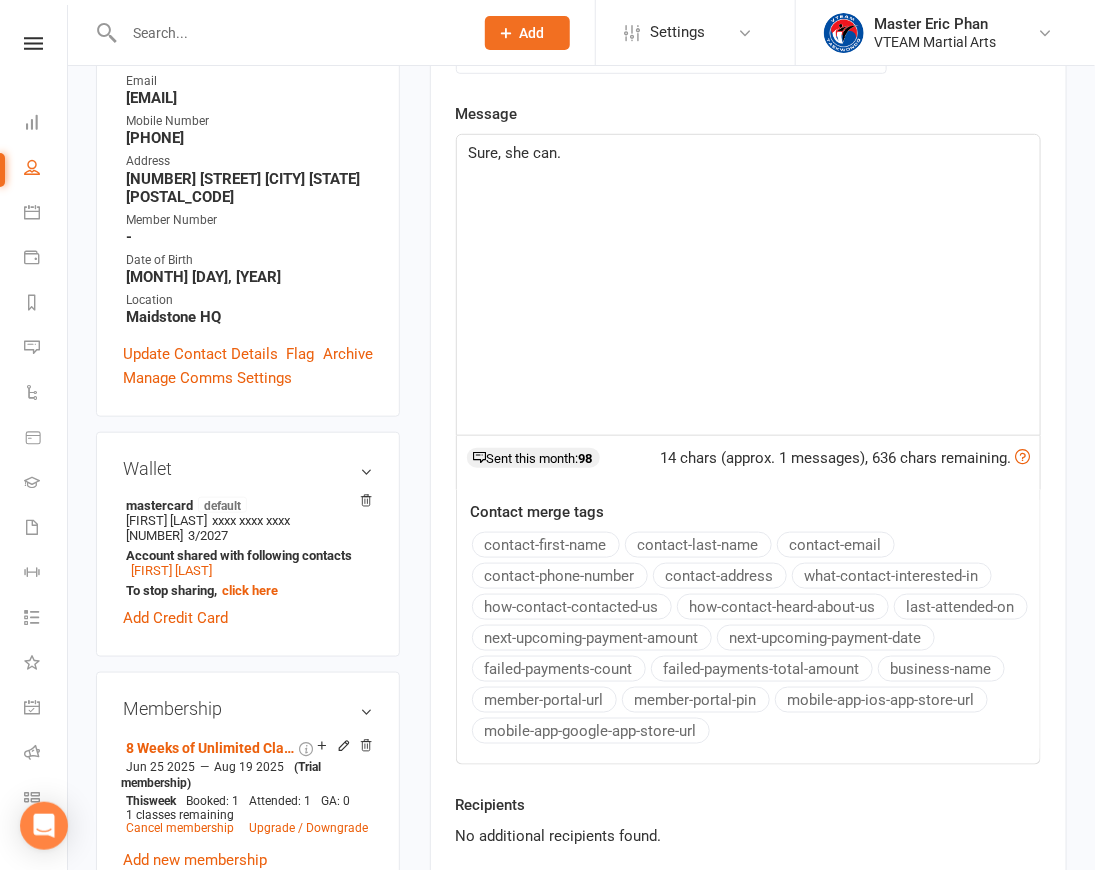 scroll, scrollTop: 727, scrollLeft: 0, axis: vertical 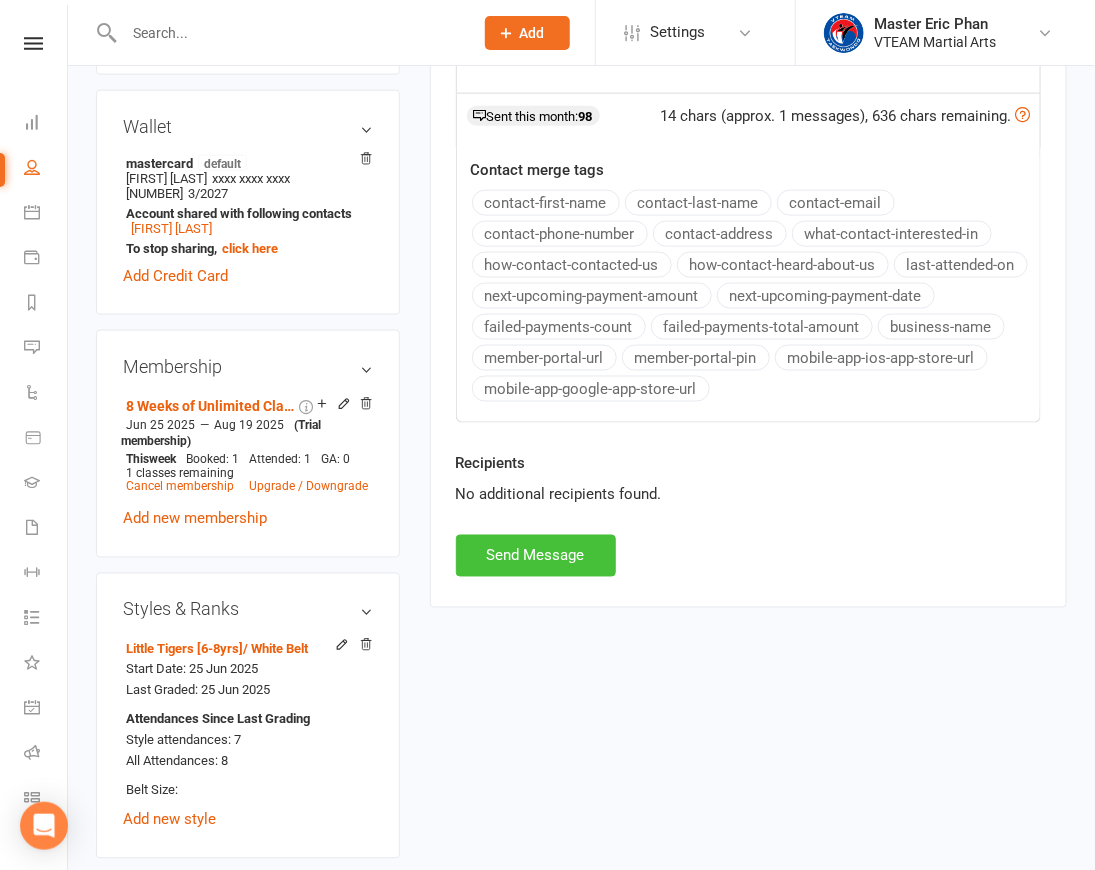 click on "Send Message" at bounding box center [536, 556] 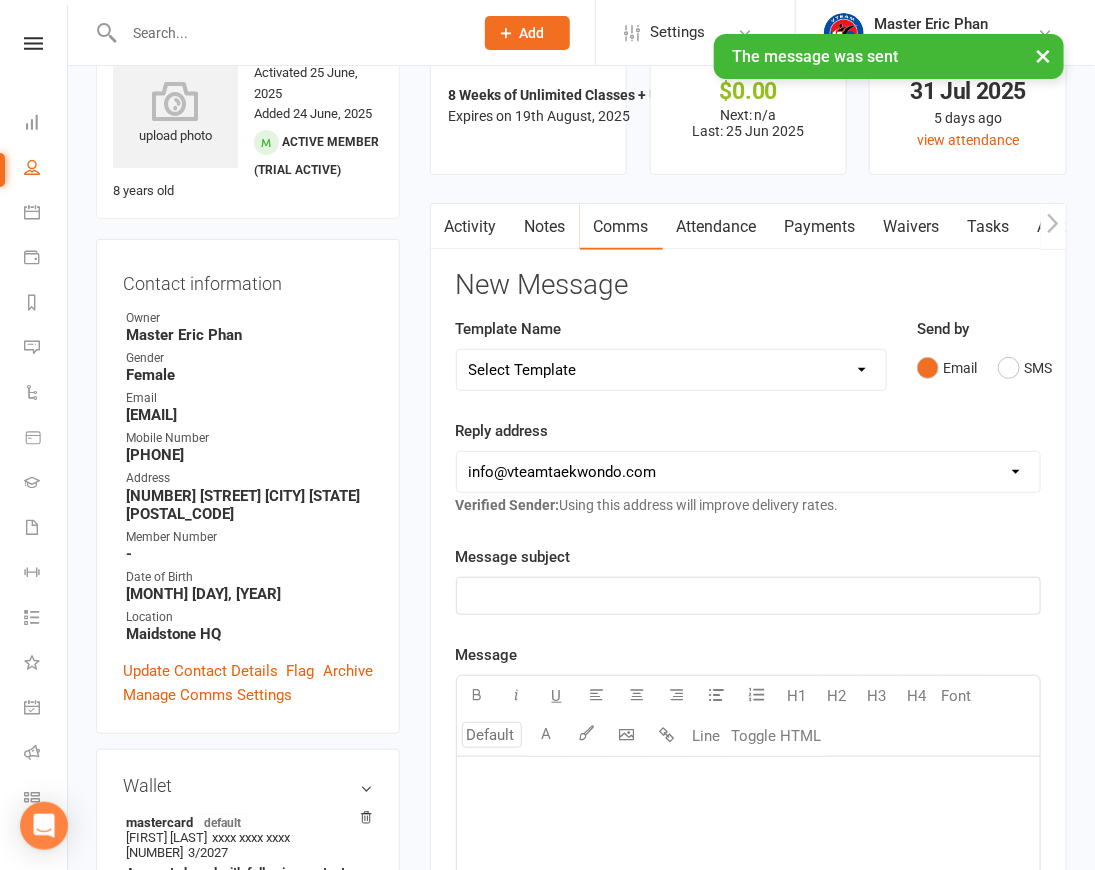 scroll, scrollTop: 0, scrollLeft: 0, axis: both 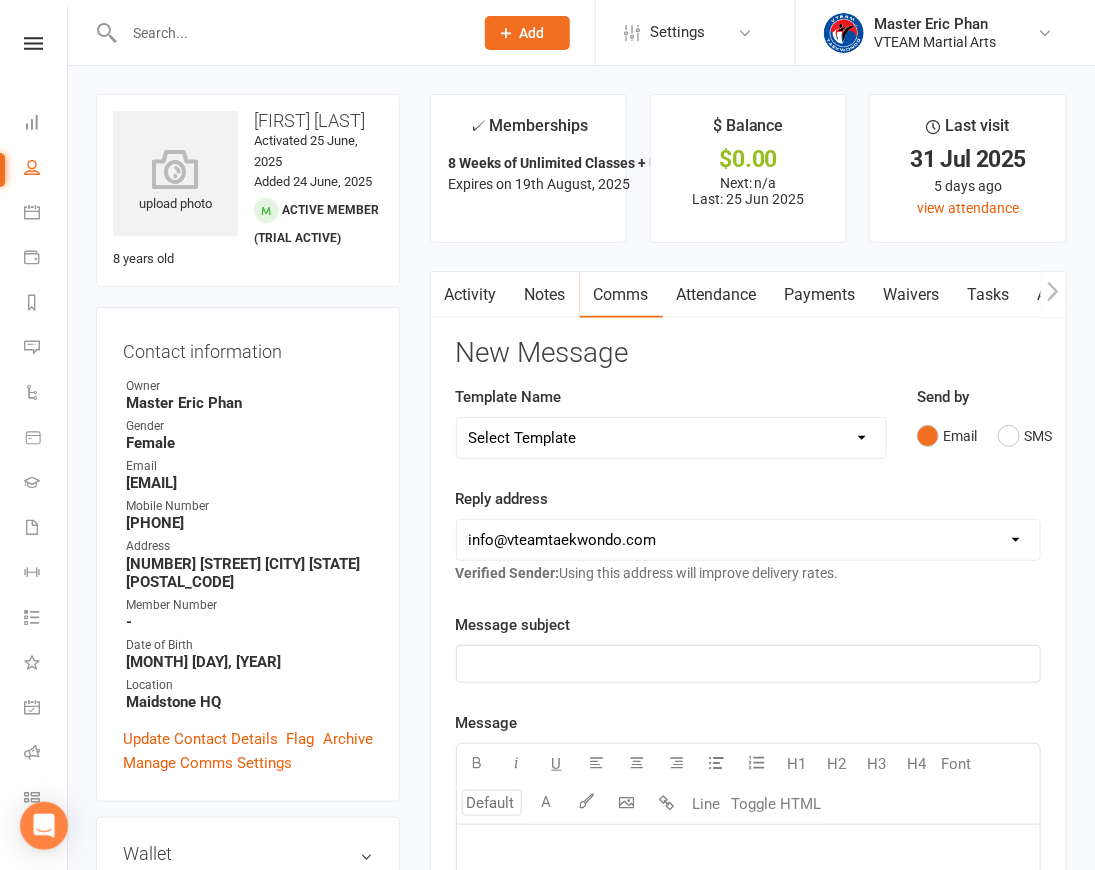 click on "Activity" at bounding box center (471, 295) 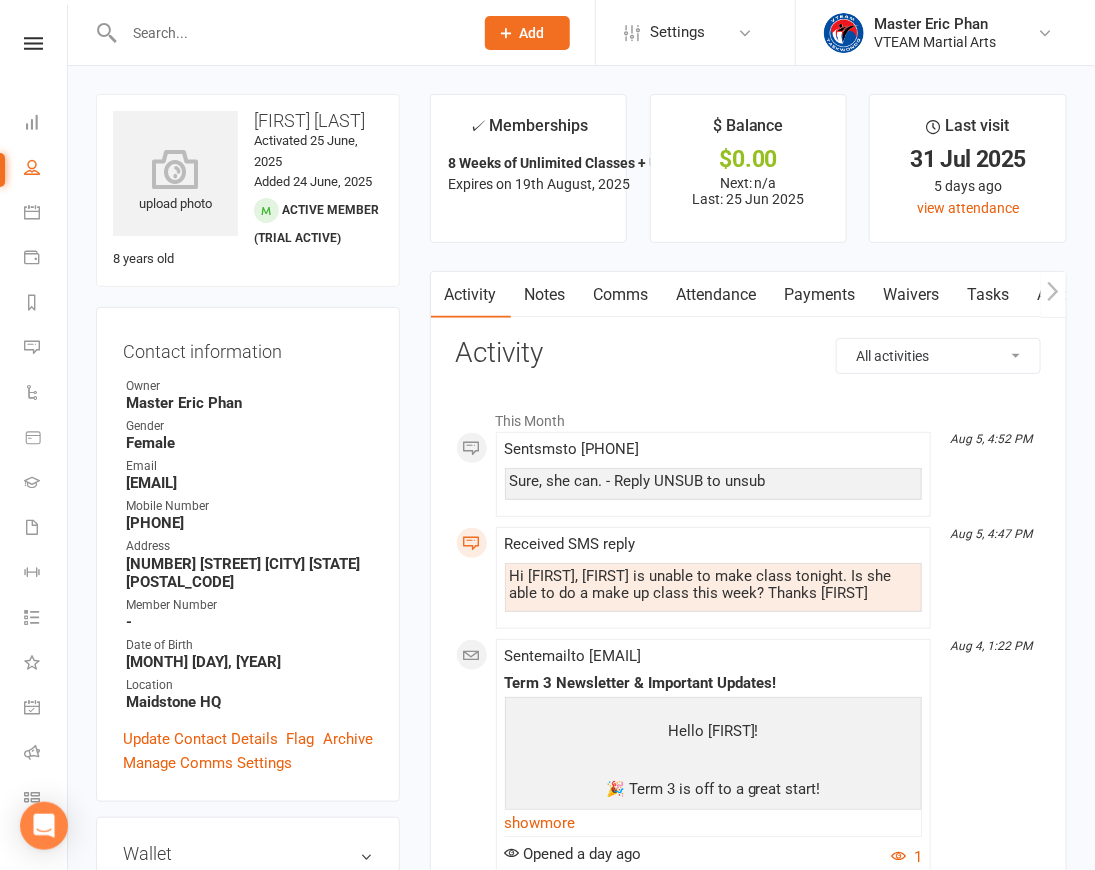 click on "Clubworx Dashboard People Calendar Payments Reports Messages   Automations   Product Sales Gradings   Waivers   Workouts   Tasks   What's New Check-in Kiosk modes General attendance Roll call Class check-in" at bounding box center (34, 440) 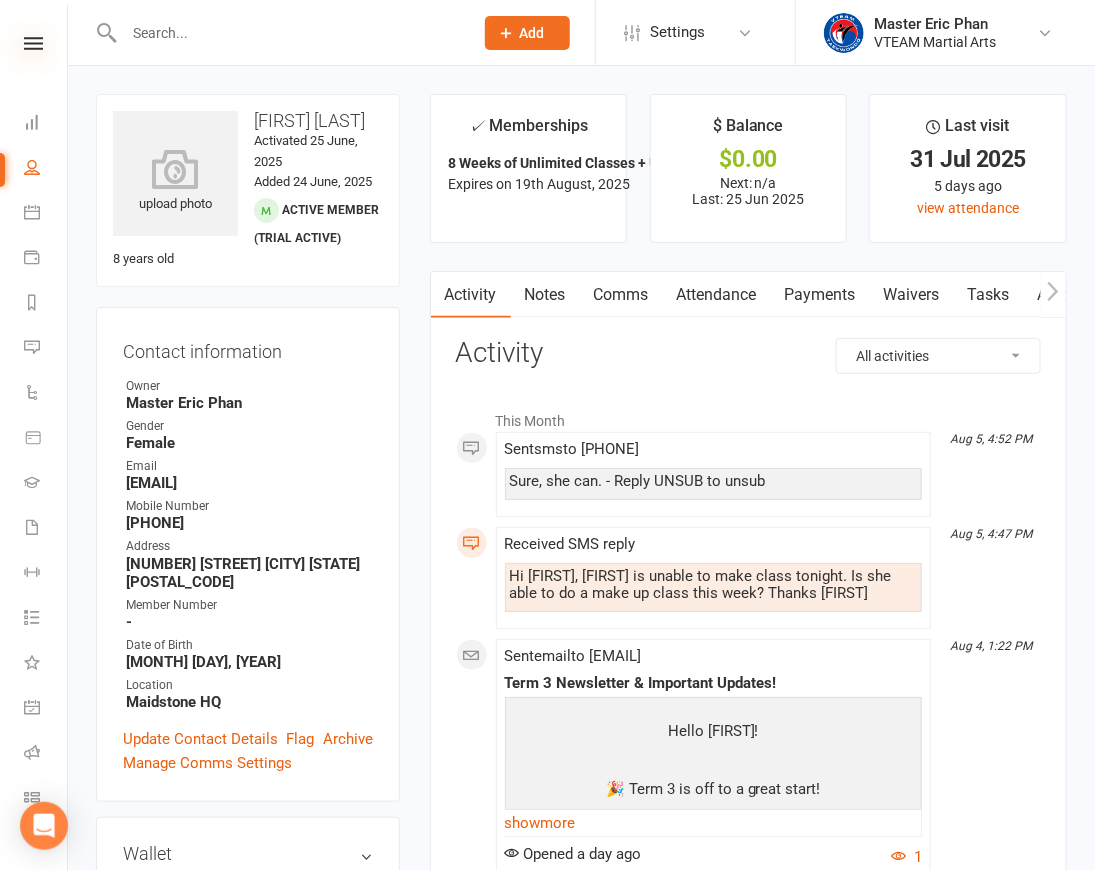 click at bounding box center (33, 43) 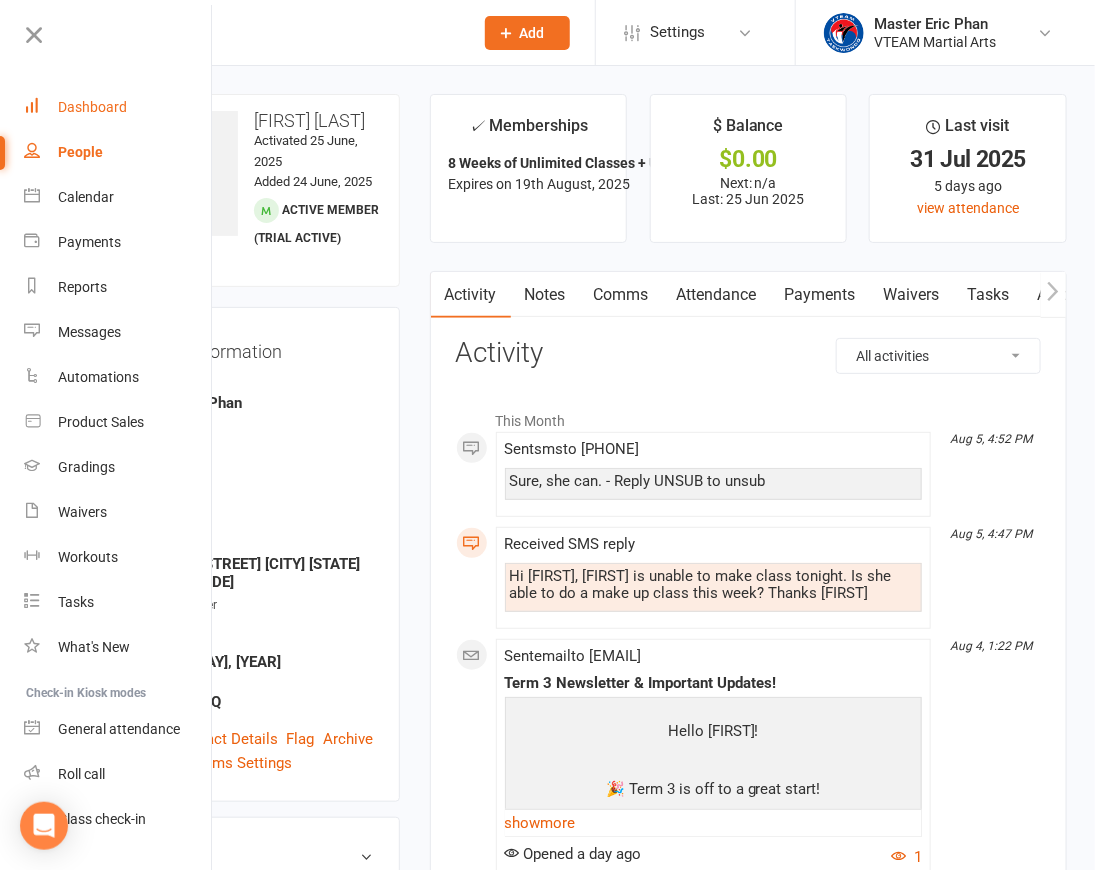 click on "Dashboard" at bounding box center (92, 107) 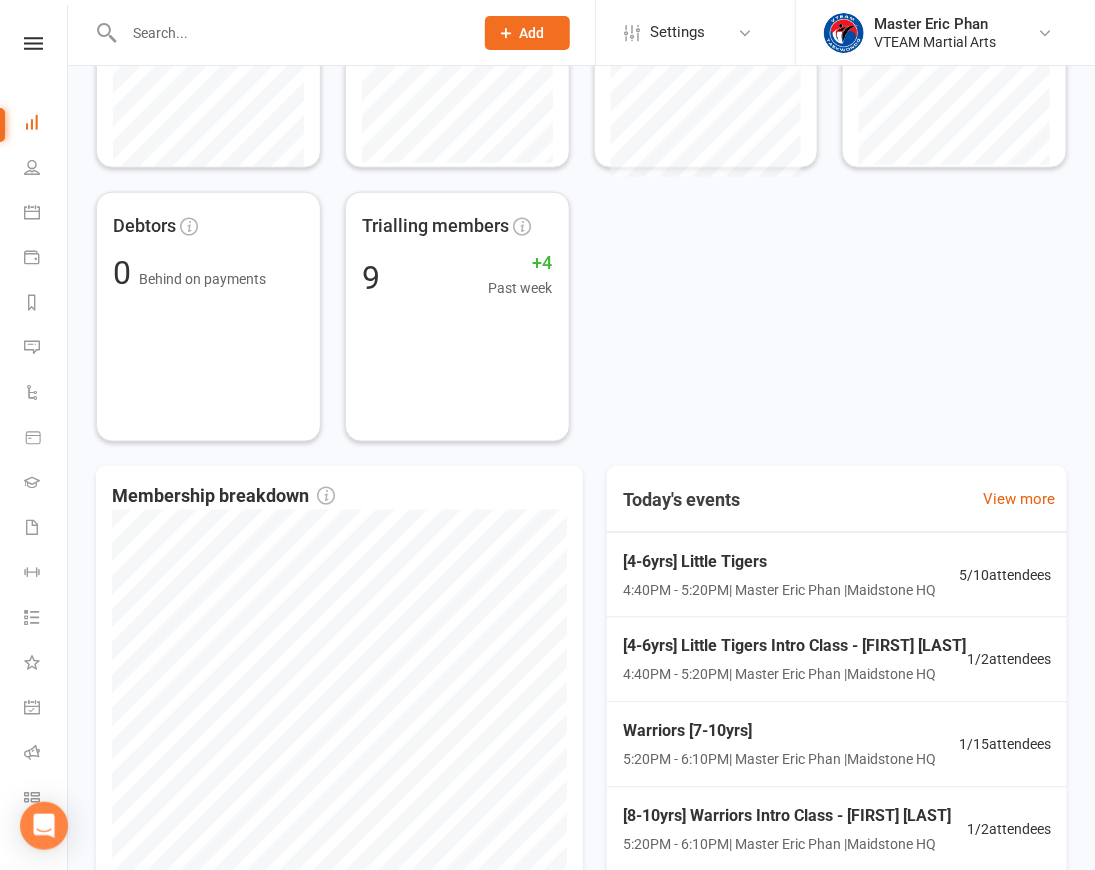 scroll, scrollTop: 636, scrollLeft: 0, axis: vertical 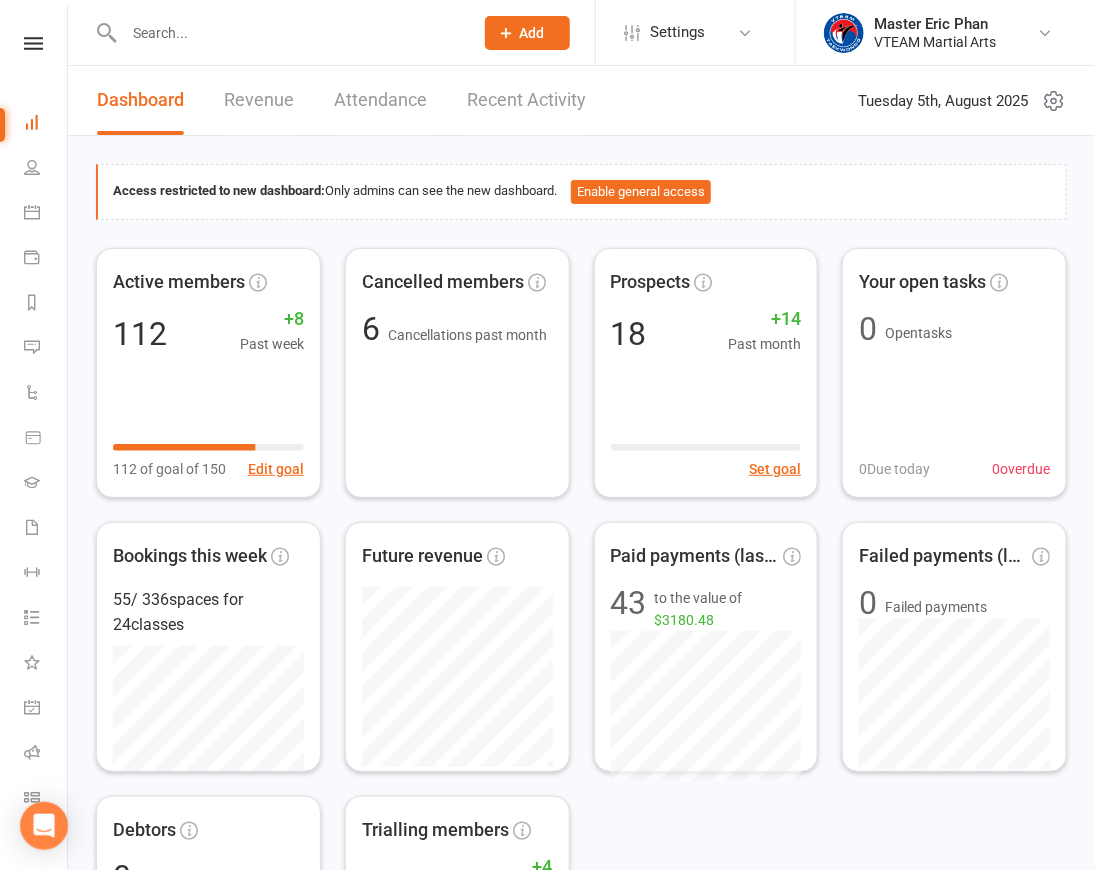 click at bounding box center [288, 33] 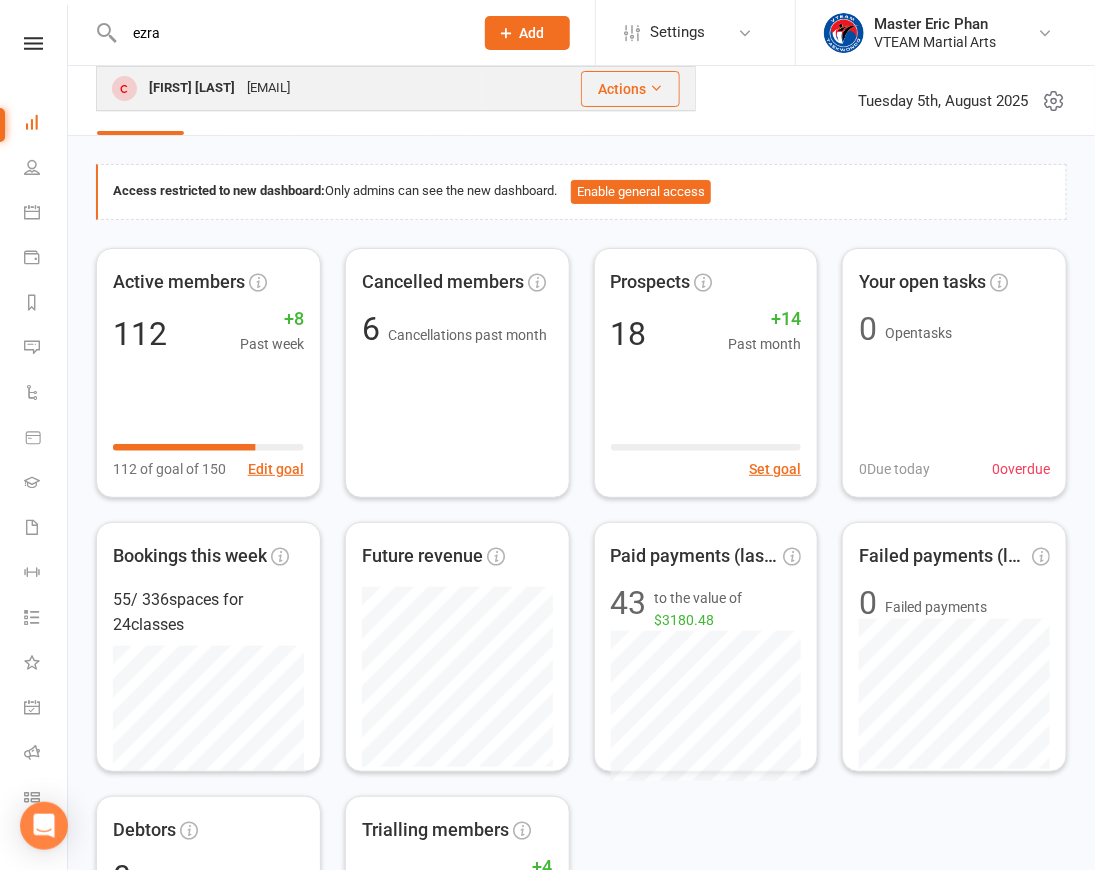 type on "ezra" 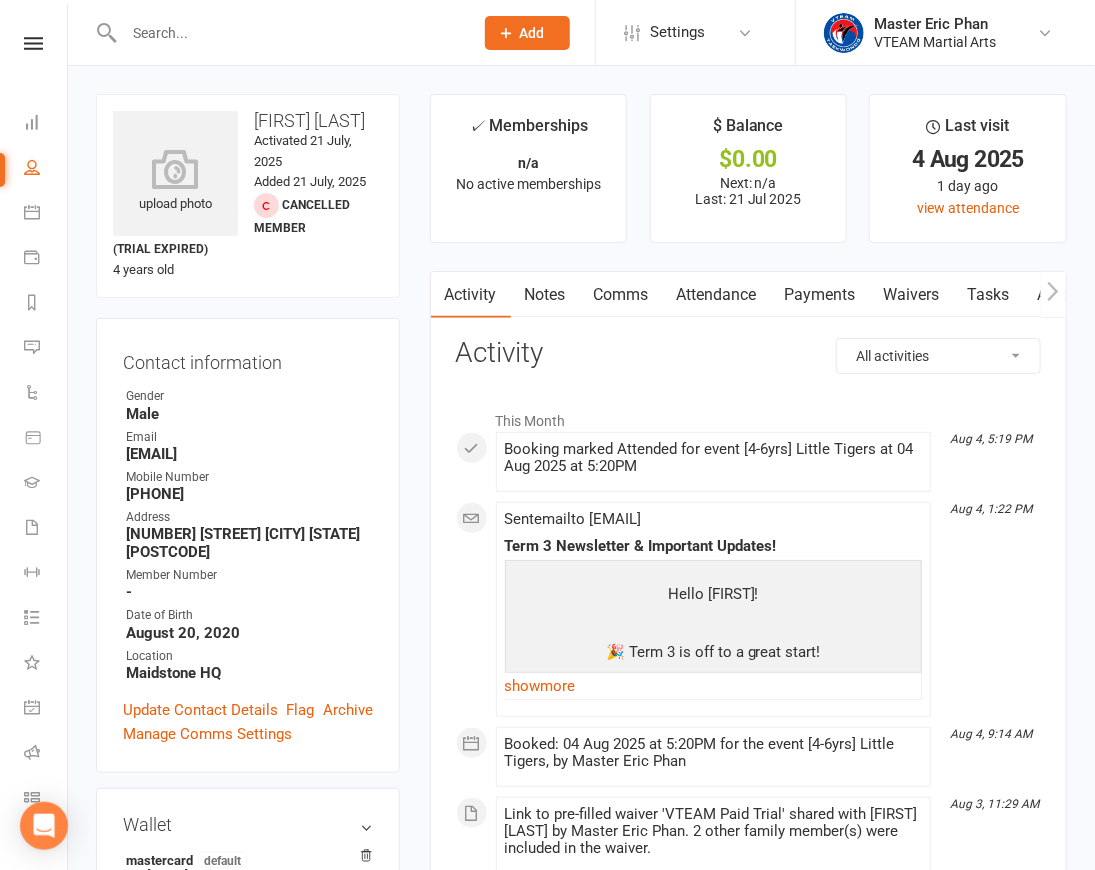 click on "Comms" at bounding box center [621, 295] 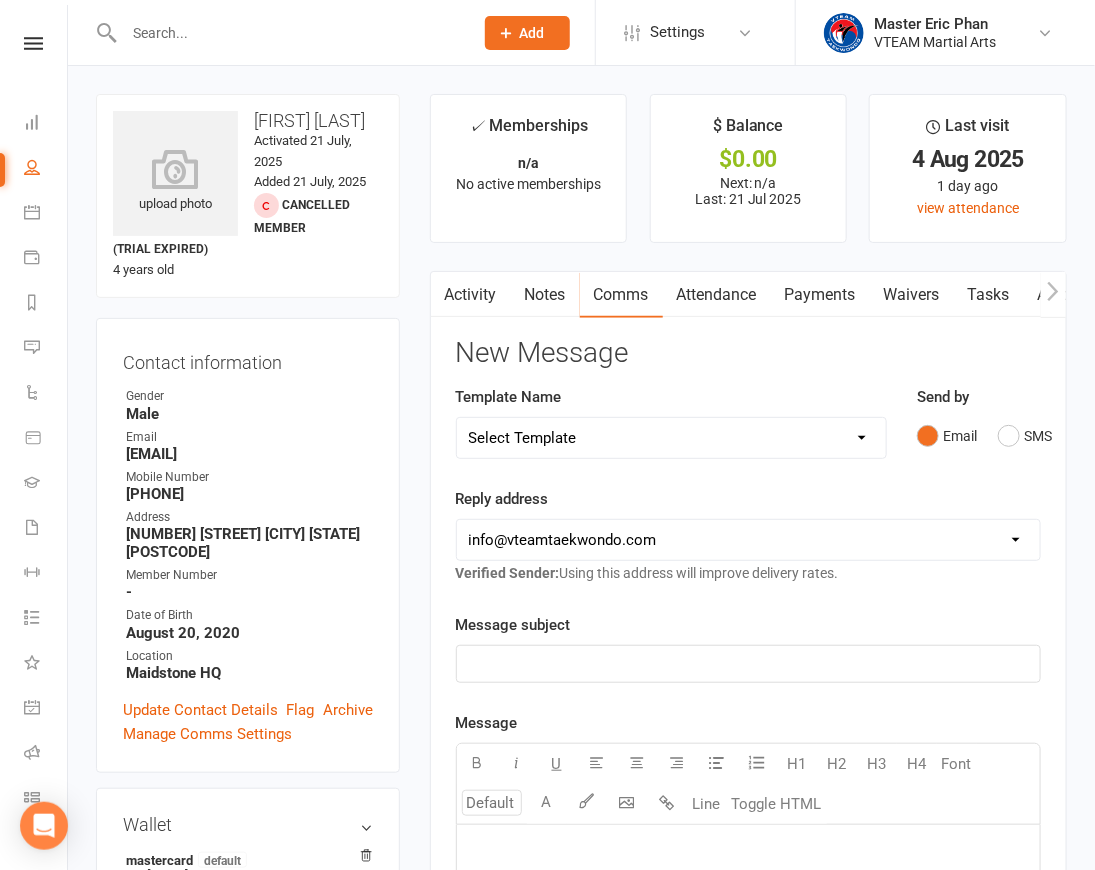 click on "Select Template [Email] 2 days after trial [Email] 3-4 days after trial [Email] 5-6 days after trial [Email] 6-7 days after trial [Email] Same day or next day after trial [SMS] SMS 1 [SMS] SMS 2 [SMS] SMS 3 [SMS] SMS 4 [SMS] SMS 5 [SMS] SMS 6 [Email] We’d Love to Hear What You Thought [Email] 8 Tuần Fitness Dành Cho Phái Nữ [Email] Congratulations on Completing the Intro Classes! What’s Next? [Email] Your Child Did Amazing – Enroll Now & Save $100!  [Email] Celebrating 10 Years of VTEAM & Important Update [Email] Class Cancellation for Lunar New Year Celebration [Email] Classes Cancelled on Monday Due to Extreme Heat [Email] Cross-Training Day with Heenan Taekwondo – Sun, 13 July (Limited Spots!) [Email] End of Term 2 Update – Holiday Training Info! [Email] End of Year Party Announcement! [Email] Grading Book [Email] Grading This Saturday – Let’s Celebrate Progress! [Email] Important Scheduling Update & Courtesy Reminder [Email]  Important Update for October: Attendance and New Policy" at bounding box center (671, 438) 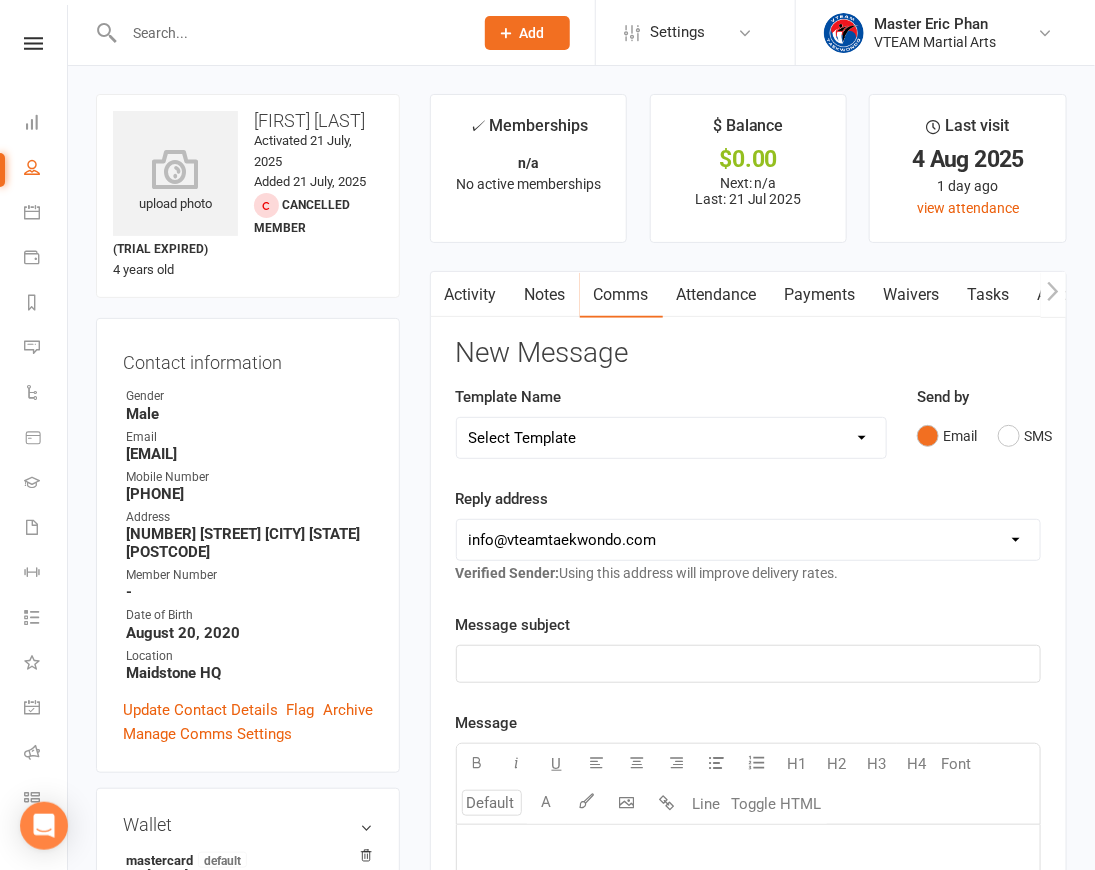 select on "199" 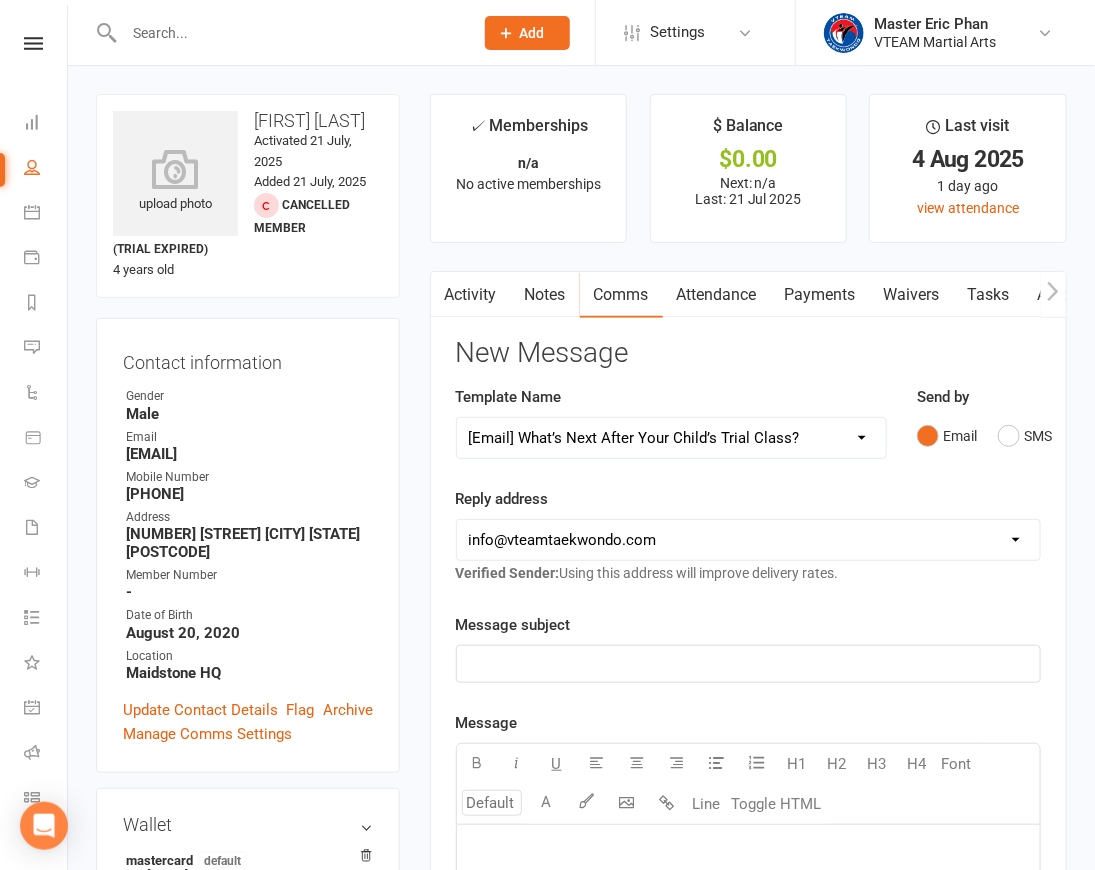 click on "Select Template [Email] 2 days after trial [Email] 3-4 days after trial [Email] 5-6 days after trial [Email] 6-7 days after trial [Email] Same day or next day after trial [SMS] SMS 1 [SMS] SMS 2 [SMS] SMS 3 [SMS] SMS 4 [SMS] SMS 5 [SMS] SMS 6 [Email] We’d Love to Hear What You Thought [Email] 8 Tuần Fitness Dành Cho Phái Nữ [Email] Congratulations on Completing the Intro Classes! What’s Next? [Email] Your Child Did Amazing – Enroll Now & Save $100!  [Email] Celebrating 10 Years of VTEAM & Important Update [Email] Class Cancellation for Lunar New Year Celebration [Email] Classes Cancelled on Monday Due to Extreme Heat [Email] Cross-Training Day with Heenan Taekwondo – Sun, 13 July (Limited Spots!) [Email] End of Term 2 Update – Holiday Training Info! [Email] End of Year Party Announcement! [Email] Grading Book [Email] Grading This Saturday – Let’s Celebrate Progress! [Email] Important Scheduling Update & Courtesy Reminder [Email]  Important Update for October: Attendance and New Policy" at bounding box center (671, 438) 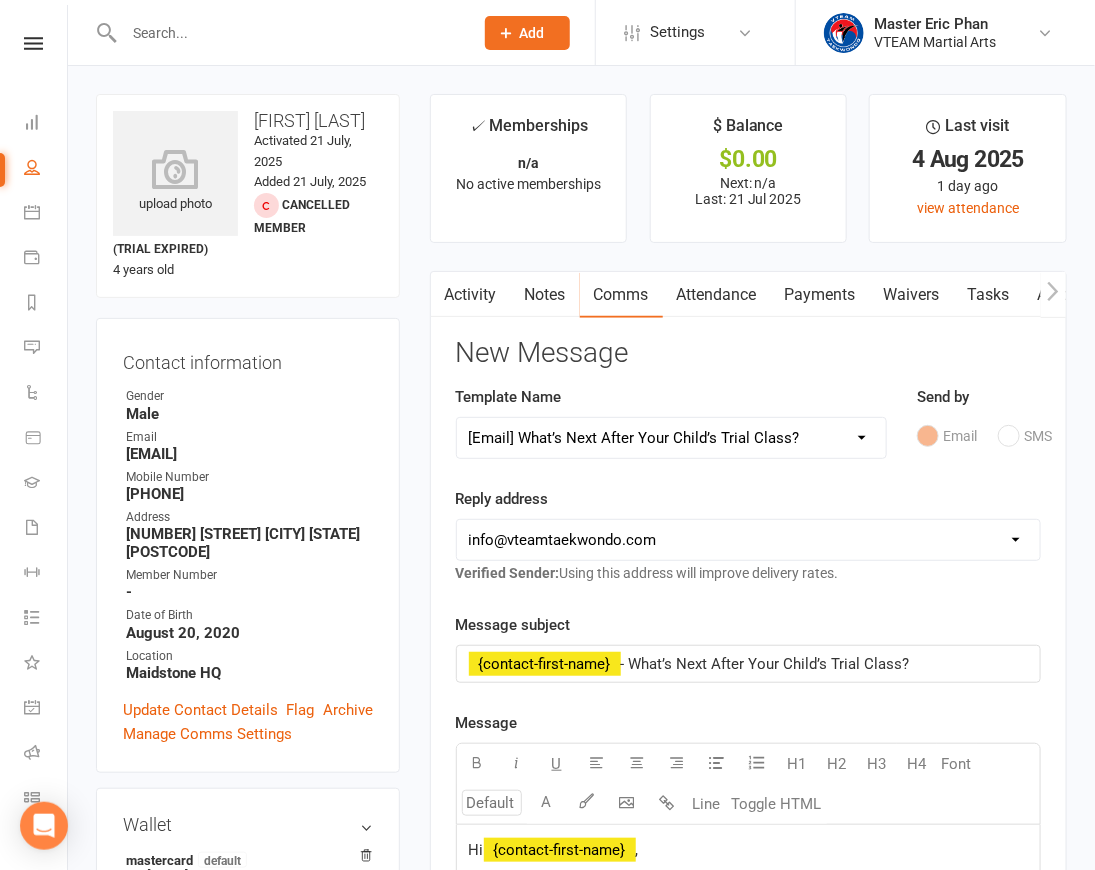 click on "Reply address hello@clubworx.com info@vteamtaekwondo.com Verified Sender:   Using this address will improve delivery rates." at bounding box center (748, 536) 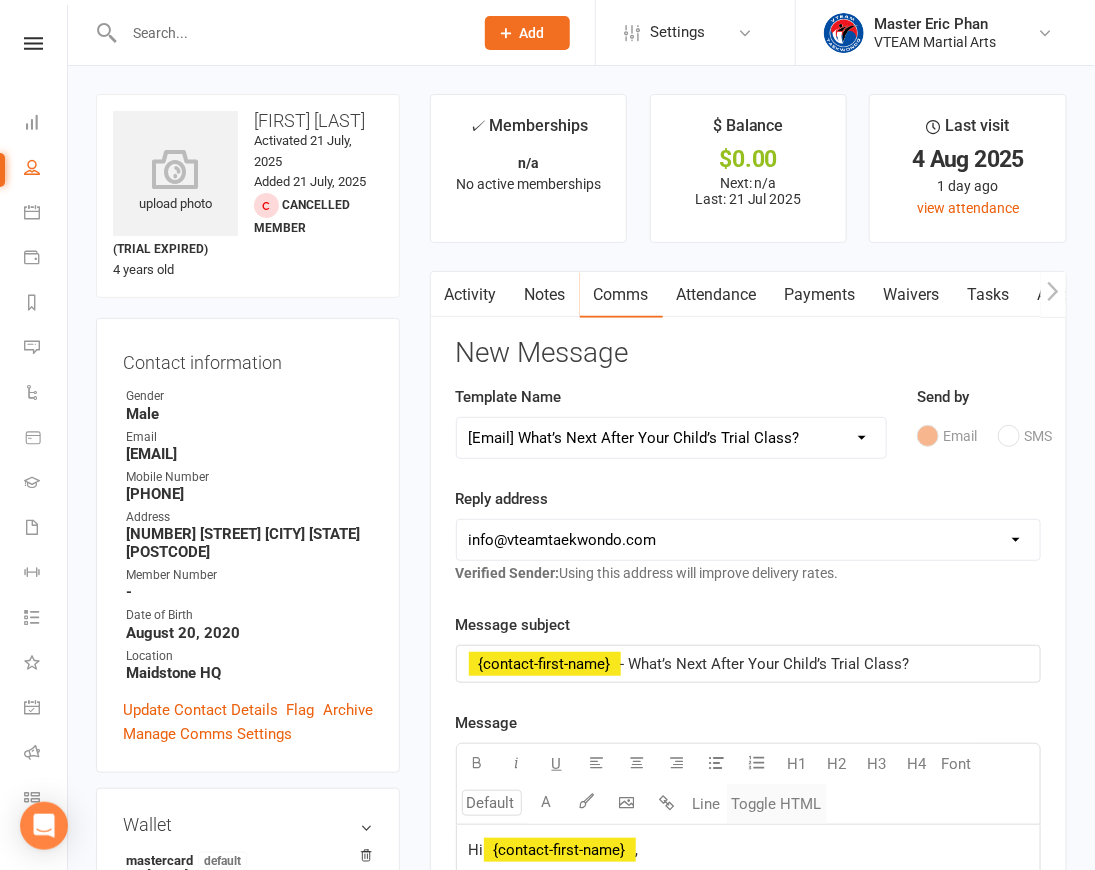 scroll, scrollTop: 0, scrollLeft: 0, axis: both 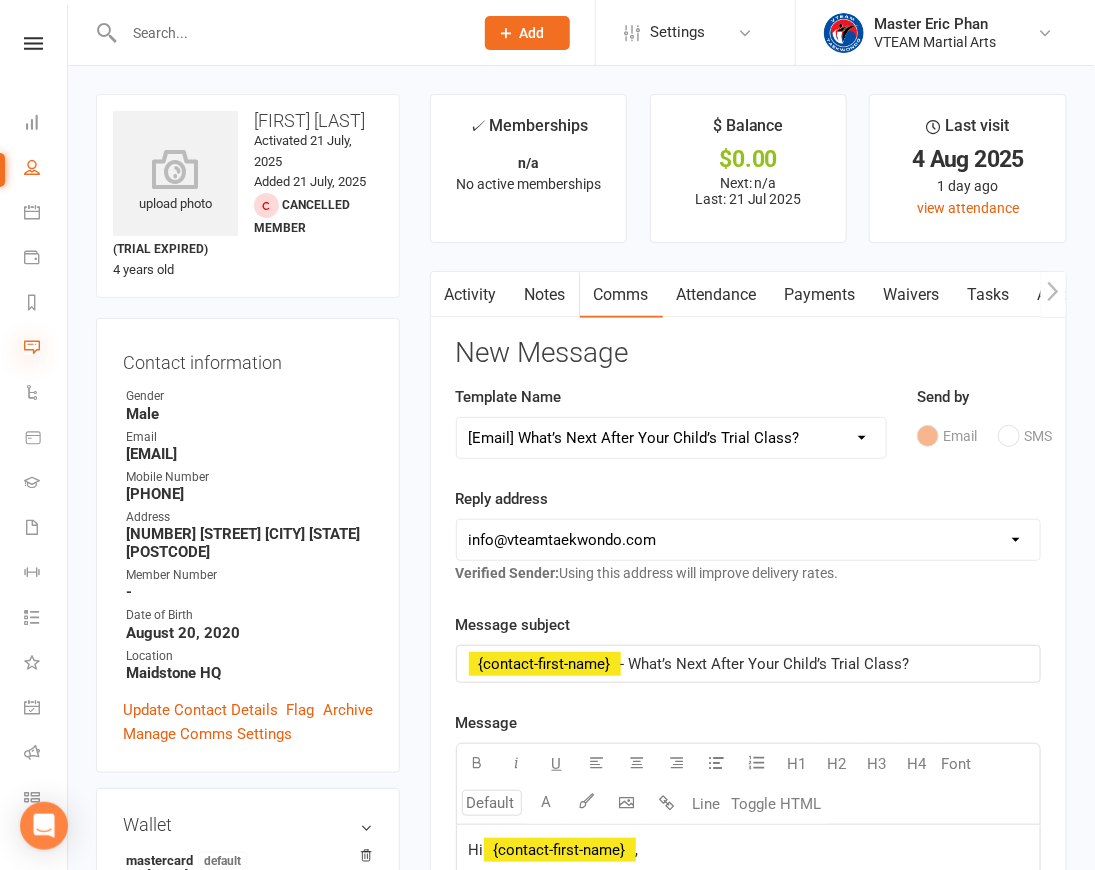 click at bounding box center [32, 347] 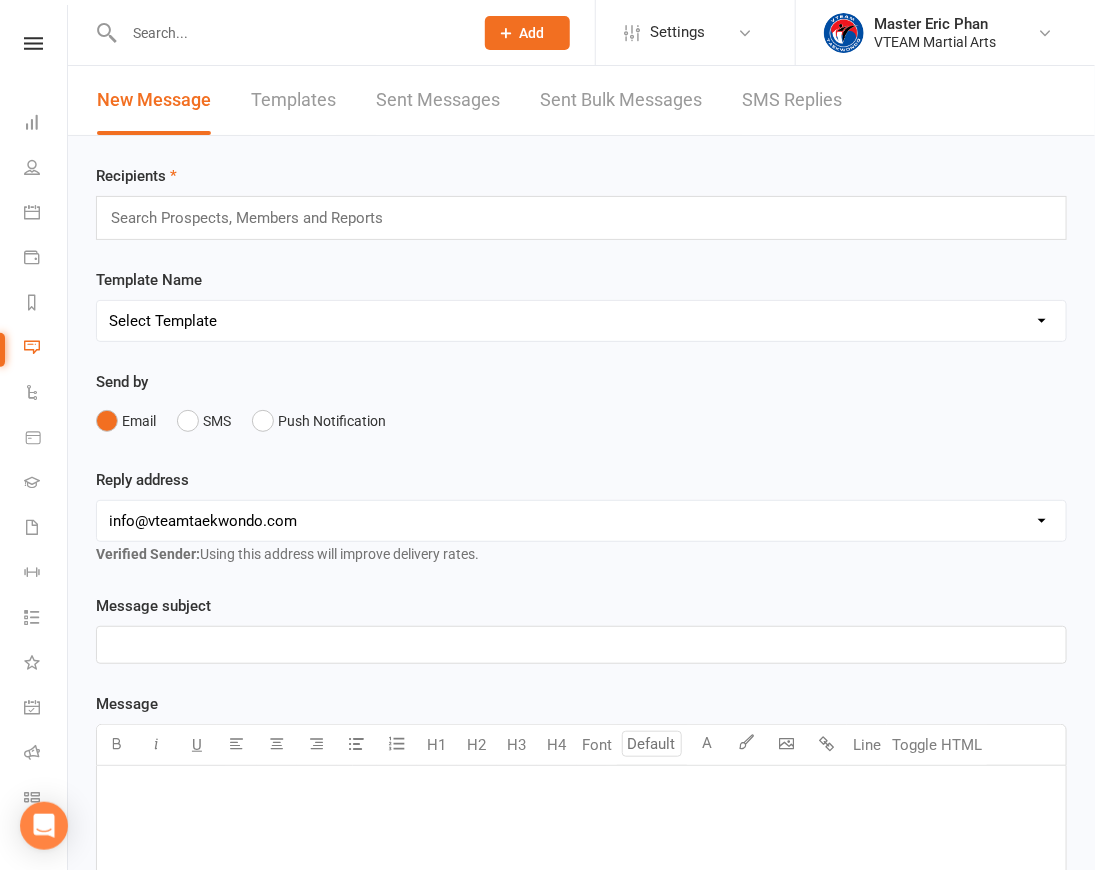 click on "Templates" at bounding box center (293, 100) 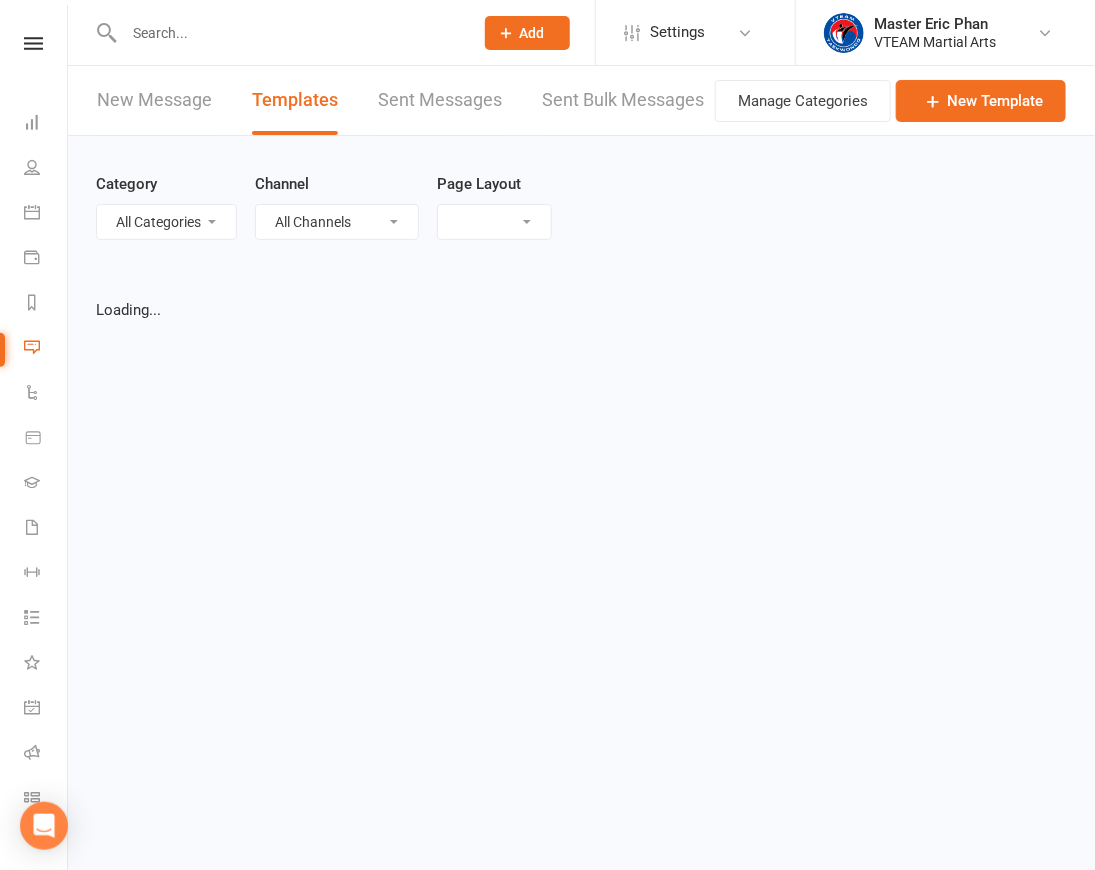 select on "list" 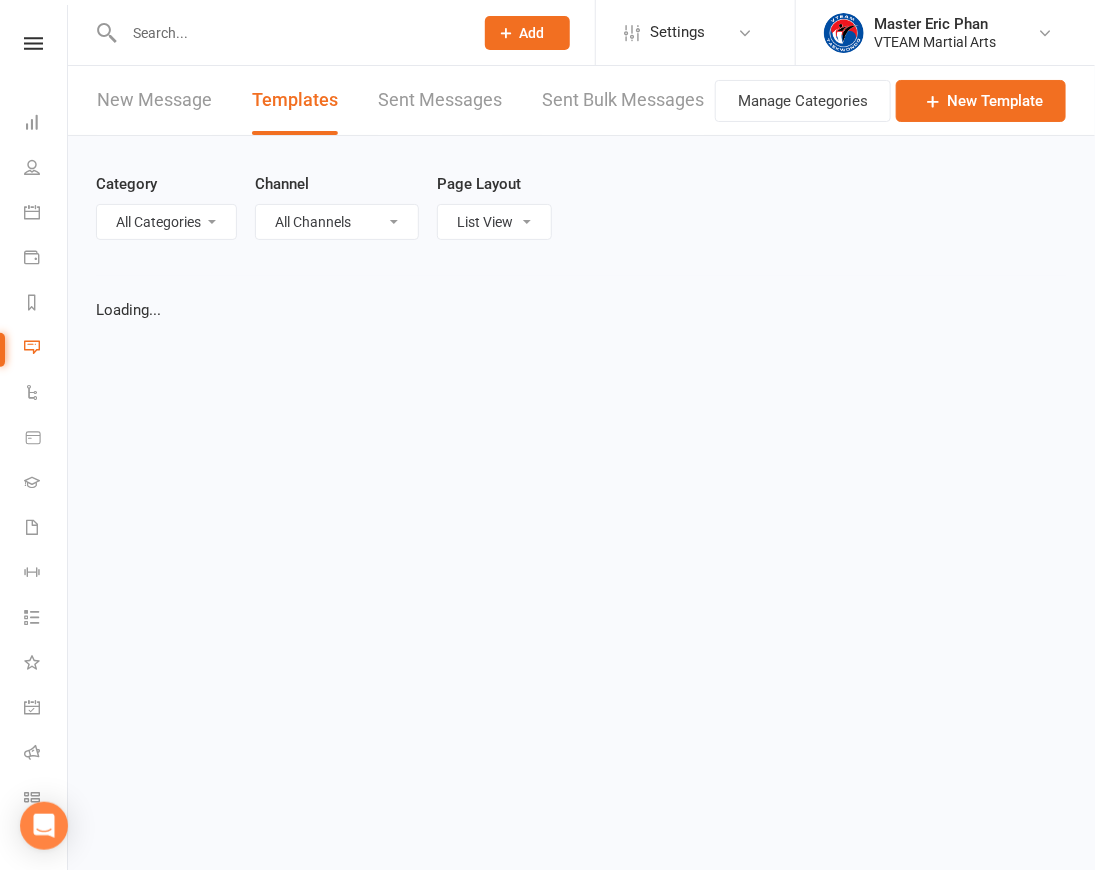 select on "100" 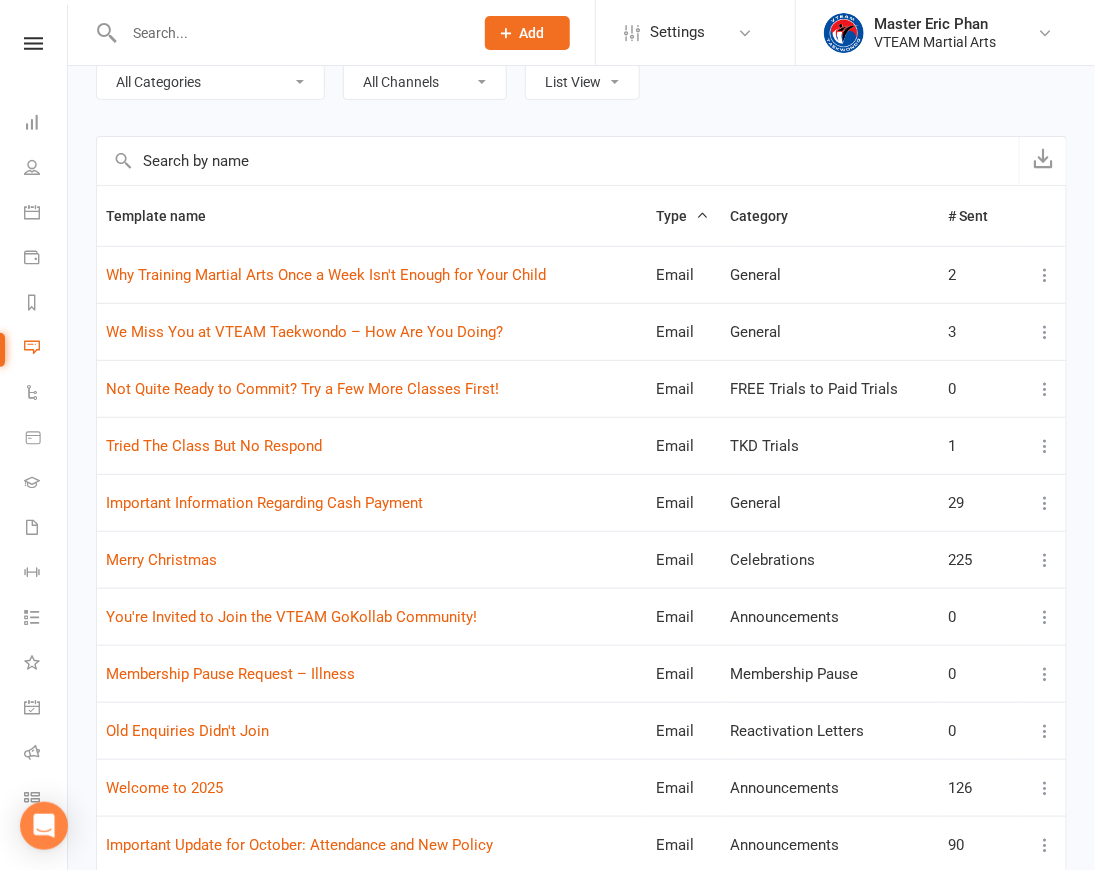 scroll, scrollTop: 0, scrollLeft: 0, axis: both 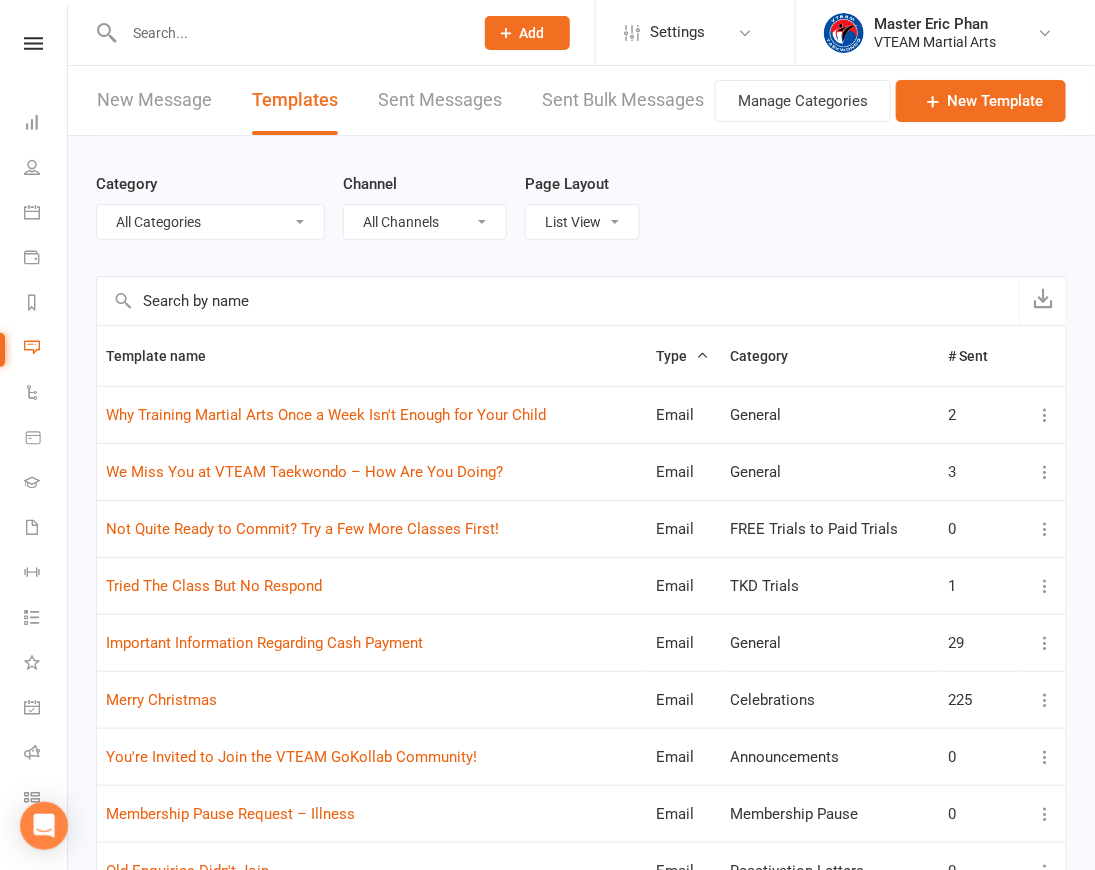 click on "All Categories (No category) 7 Days After Trial 8 Weeks Womens Only - Viet Adult Trials After Trial Finished Announcements Attendance - MIA Booking Attendee Celebrations Competitions End of Trial Period Enrollment Pusher Events FREE Trials to Paid Trials General Gradings Inquiries NO Action Invite A Friend Marketing Membership Cancellation Membership Downgrade Membership Pause Membership Renewal Membership Termination Membership Upgrade Milestones New Member Journey New Membership New Prospects Newsletter Old Members Rejoin Paid In Full Payment Management Prospect Emails Reactivation Letters Sales Special Offers Thank you! TKD Trials Trials NOT Join" at bounding box center (210, 222) 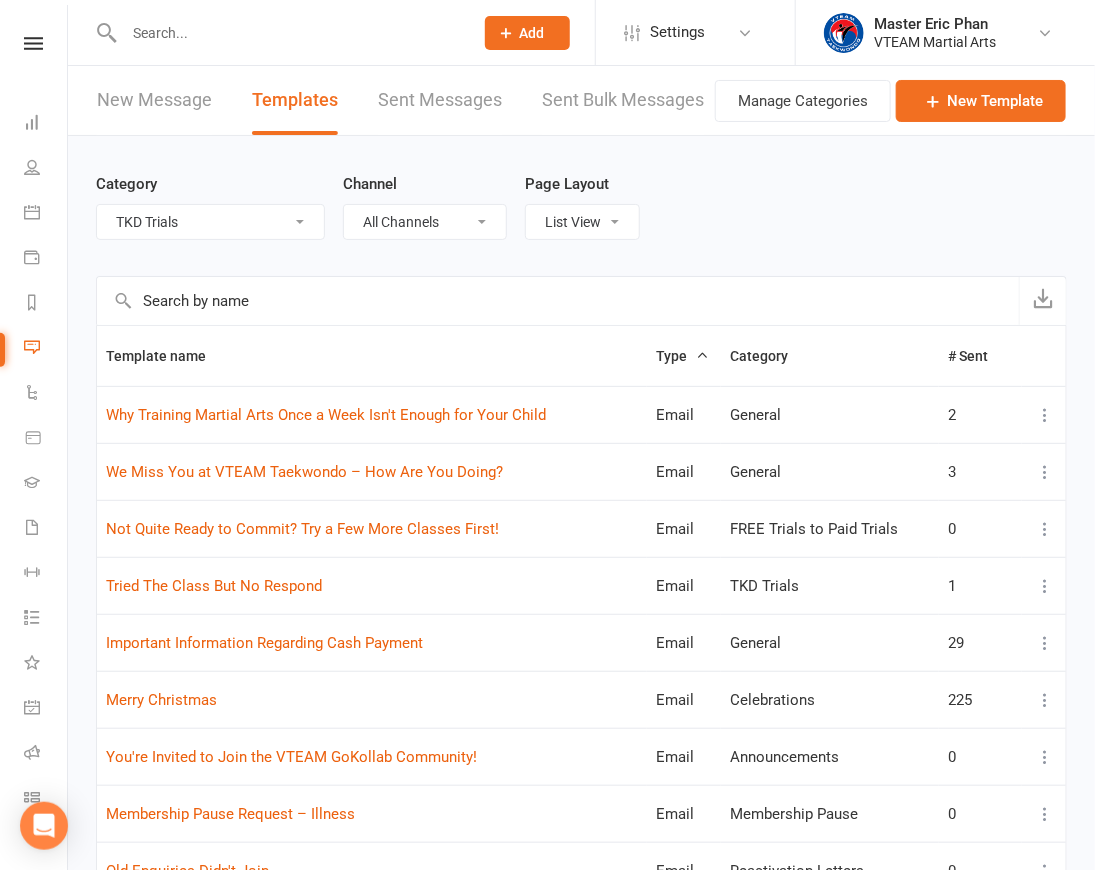 click on "All Categories (No category) 7 Days After Trial 8 Weeks Womens Only - Viet Adult Trials After Trial Finished Announcements Attendance - MIA Booking Attendee Celebrations Competitions End of Trial Period Enrollment Pusher Events FREE Trials to Paid Trials General Gradings Inquiries NO Action Invite A Friend Marketing Membership Cancellation Membership Downgrade Membership Pause Membership Renewal Membership Termination Membership Upgrade Milestones New Member Journey New Membership New Prospects Newsletter Old Members Rejoin Paid In Full Payment Management Prospect Emails Reactivation Letters Sales Special Offers Thank you! TKD Trials Trials NOT Join" at bounding box center (210, 222) 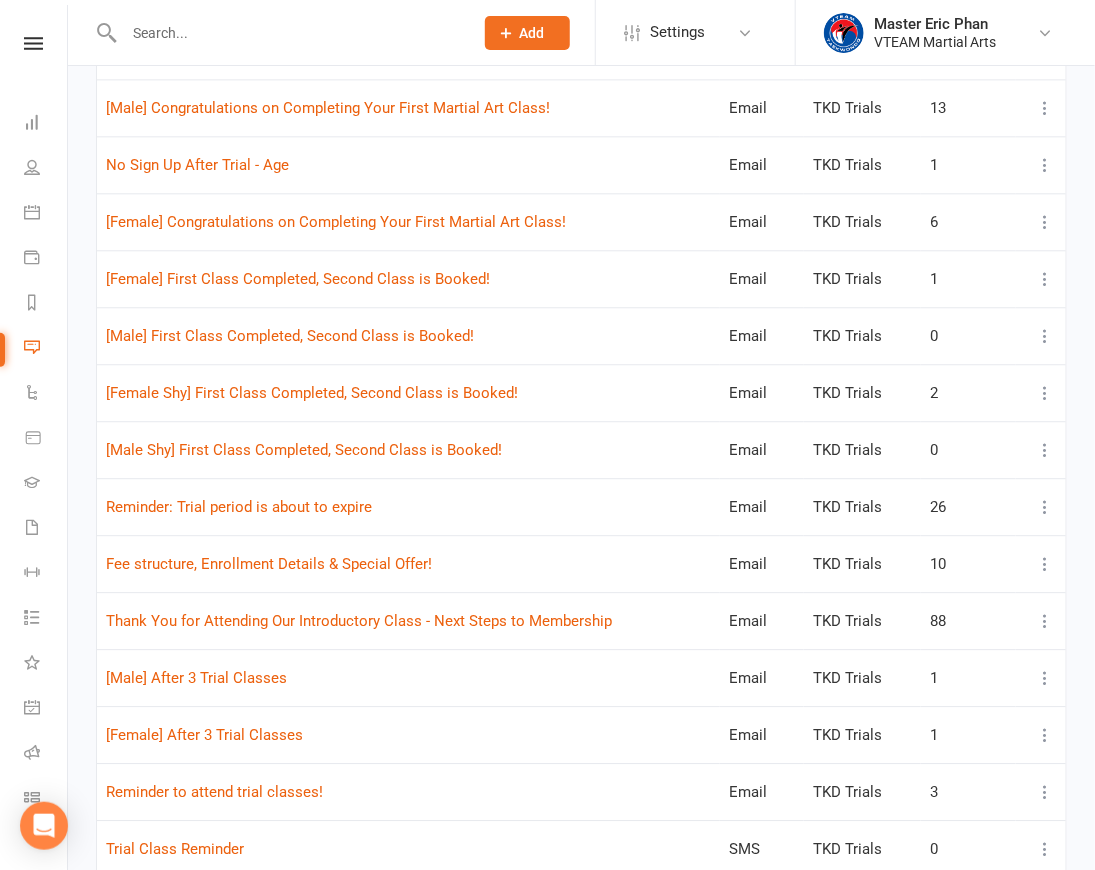 scroll, scrollTop: 1454, scrollLeft: 0, axis: vertical 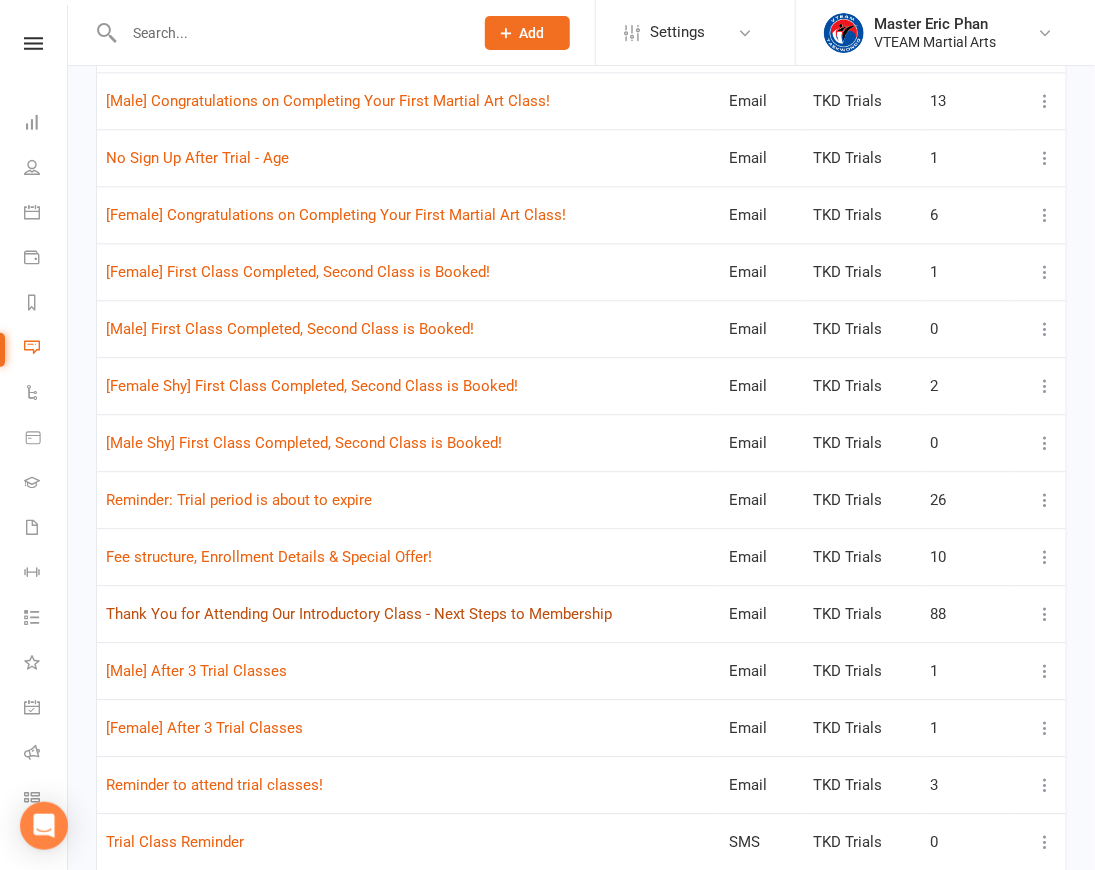 click on "Thank You for Attending Our Introductory Class - Next Steps to Membership" at bounding box center (359, 614) 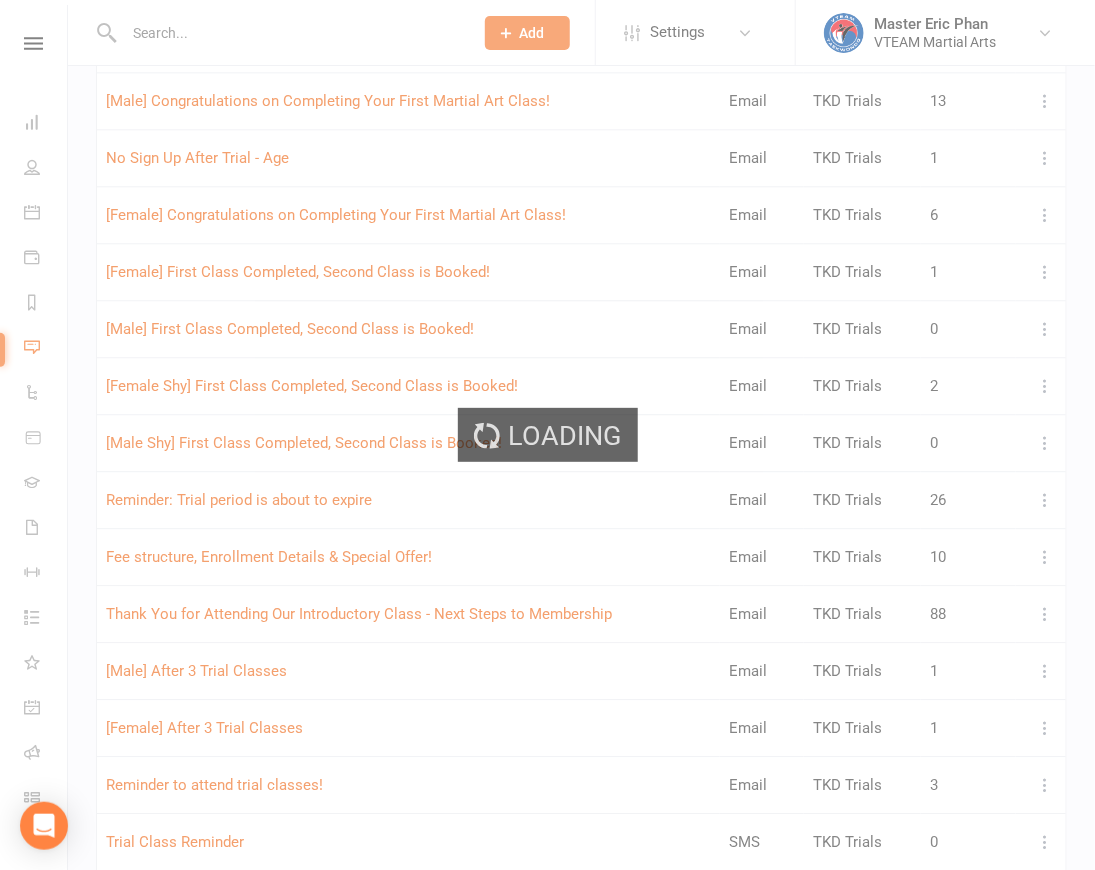 scroll, scrollTop: 0, scrollLeft: 0, axis: both 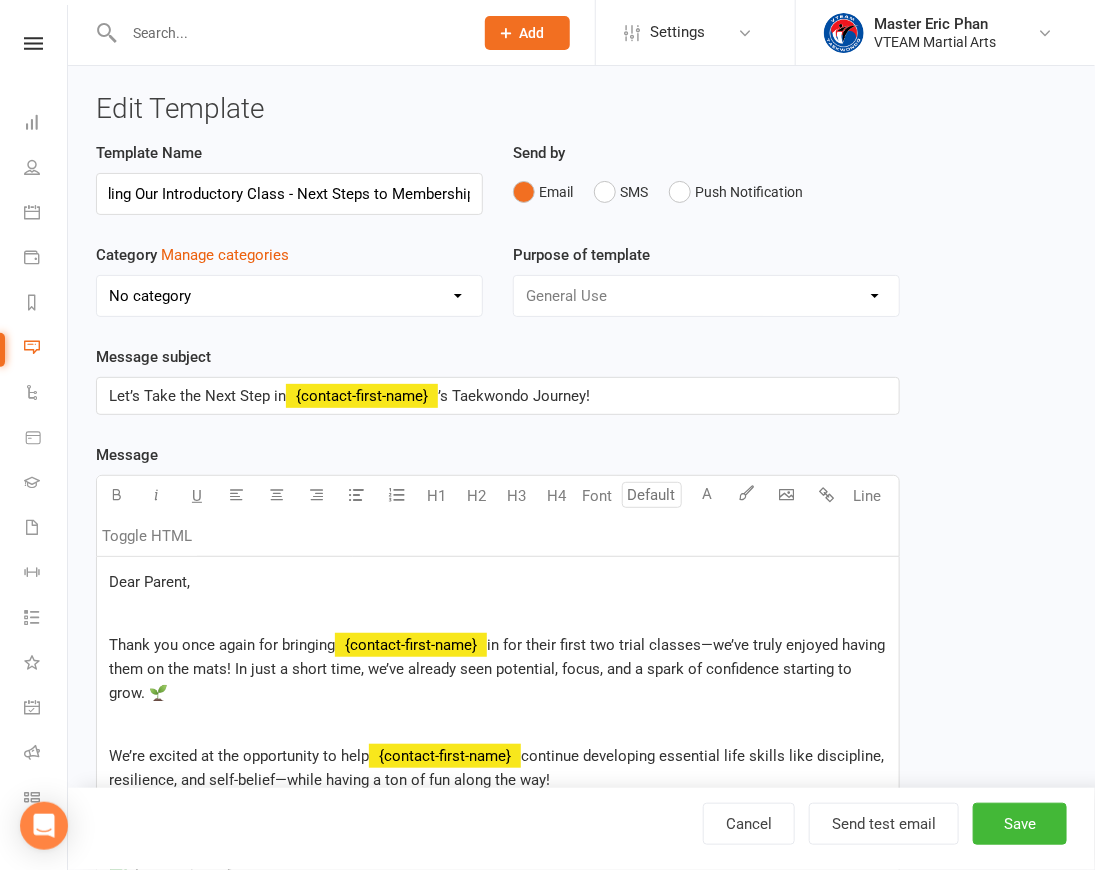 select on "6876" 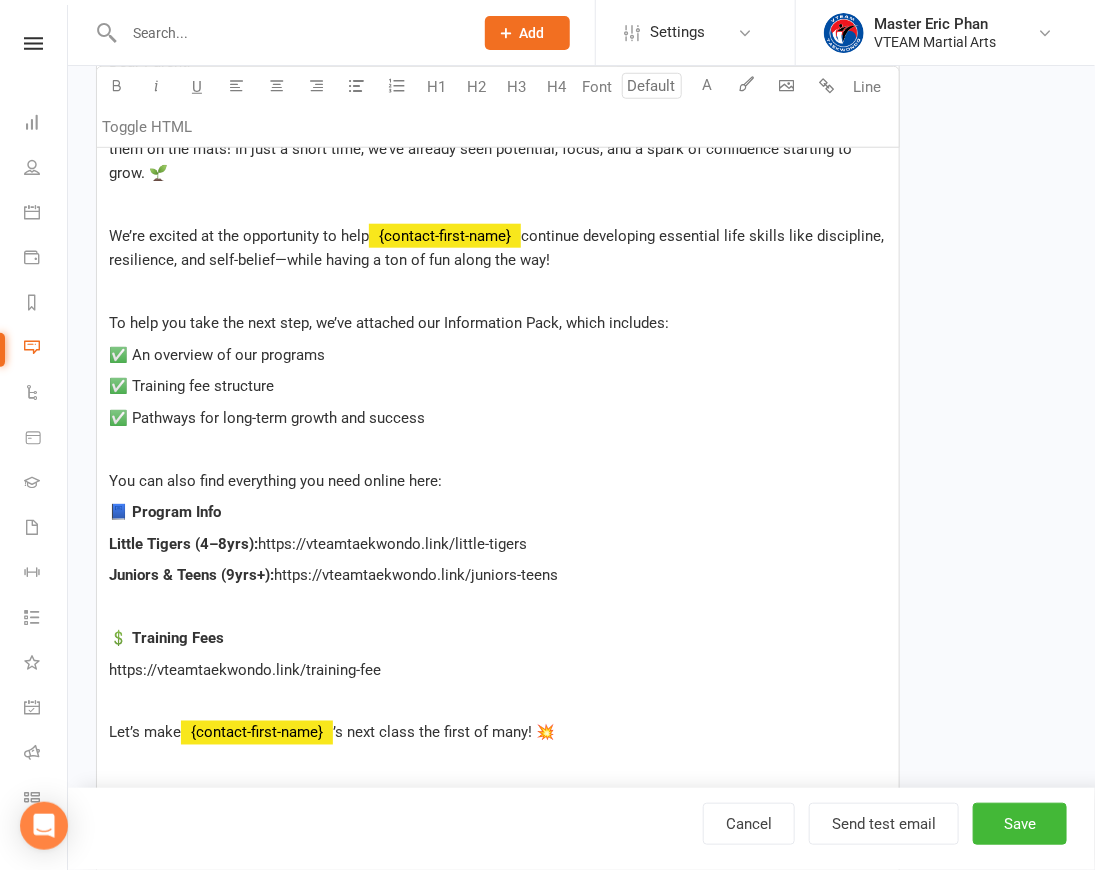scroll, scrollTop: 636, scrollLeft: 0, axis: vertical 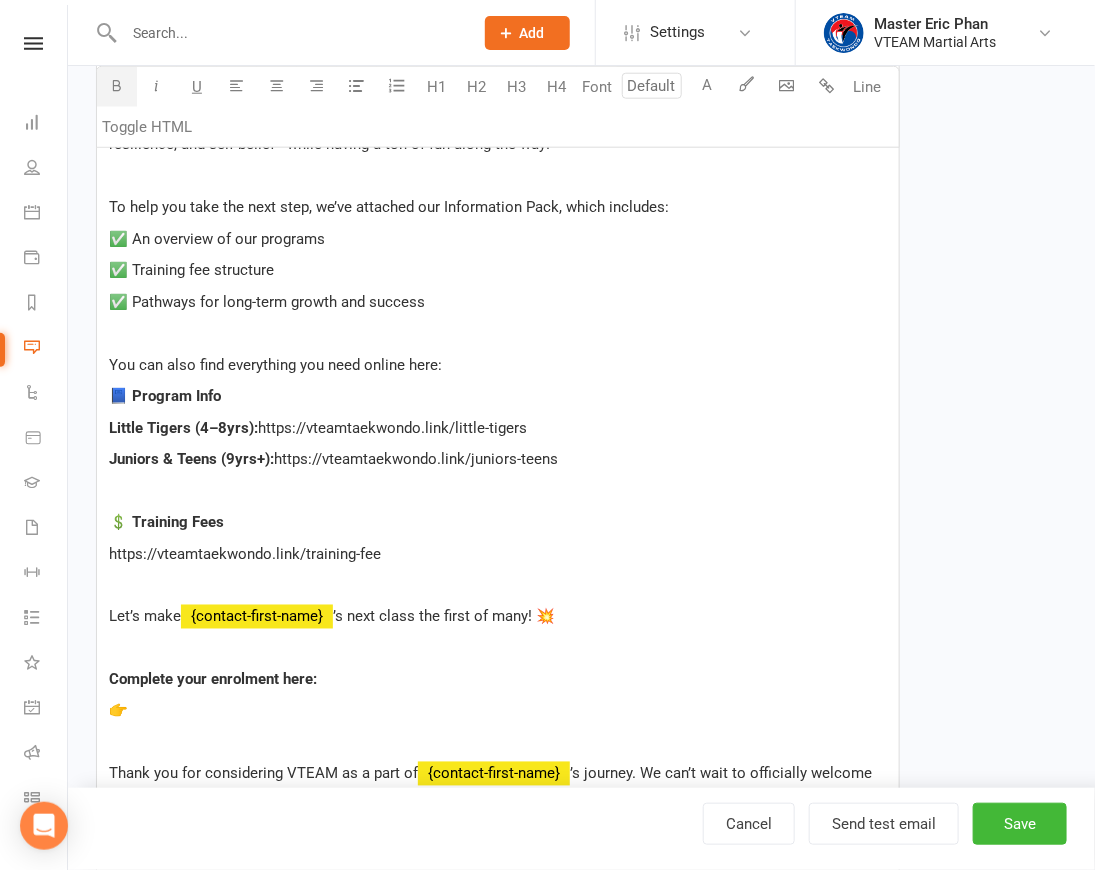 drag, startPoint x: 572, startPoint y: 454, endPoint x: 116, endPoint y: 390, distance: 460.46933 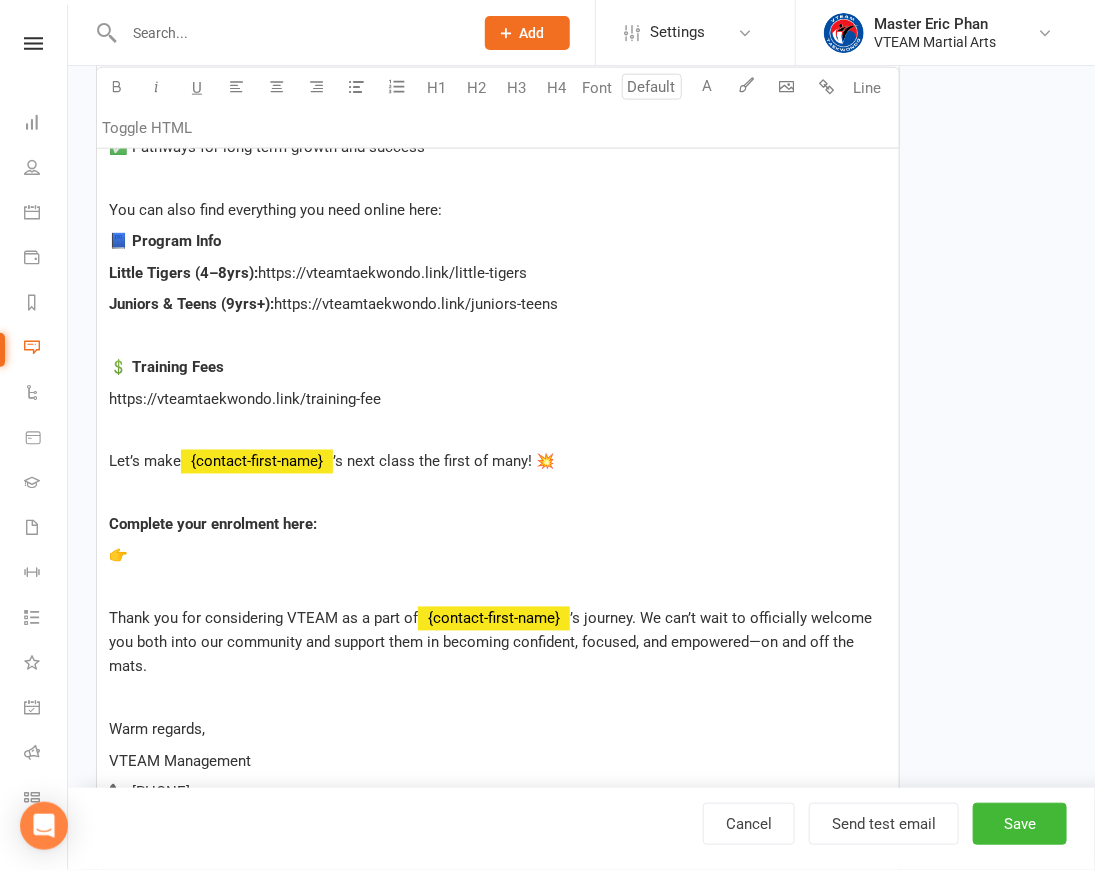 scroll, scrollTop: 818, scrollLeft: 0, axis: vertical 